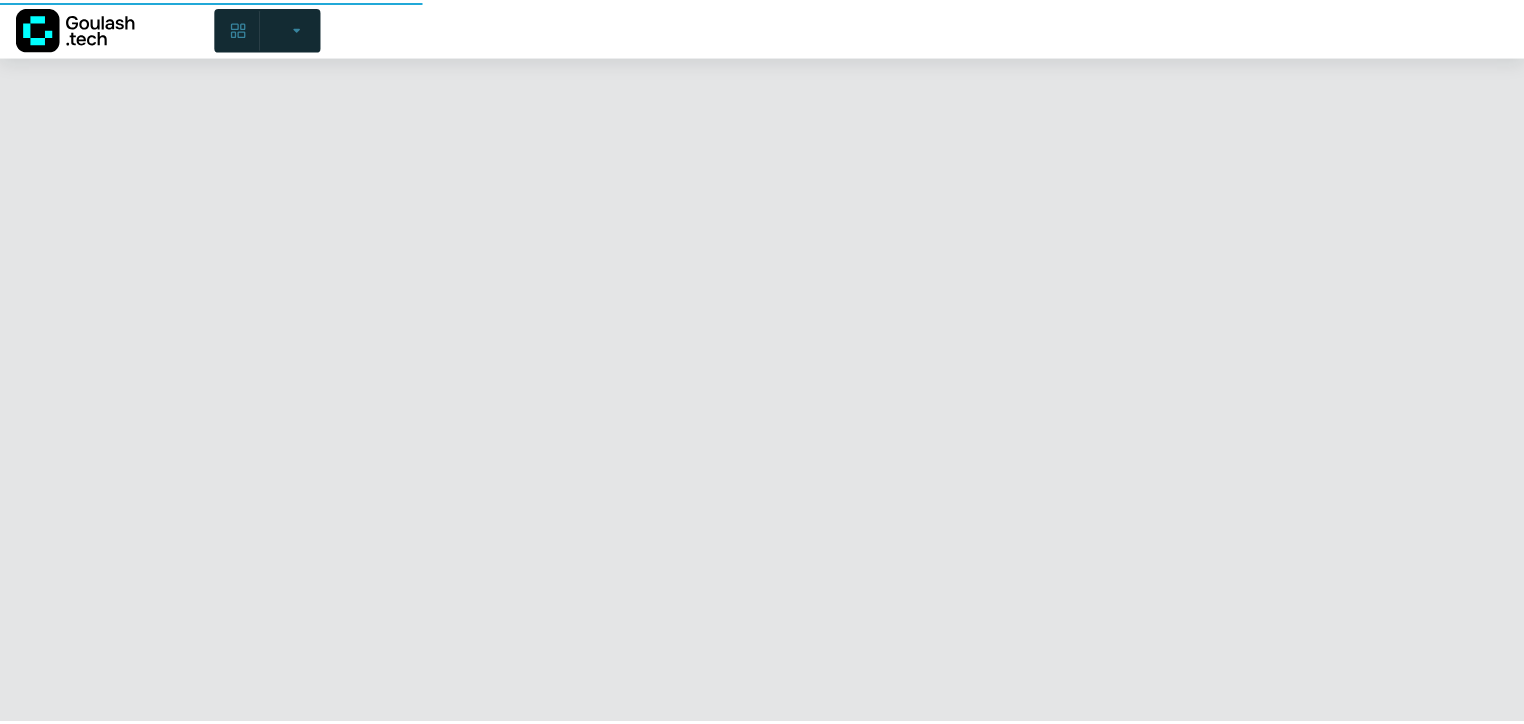 scroll, scrollTop: 0, scrollLeft: 0, axis: both 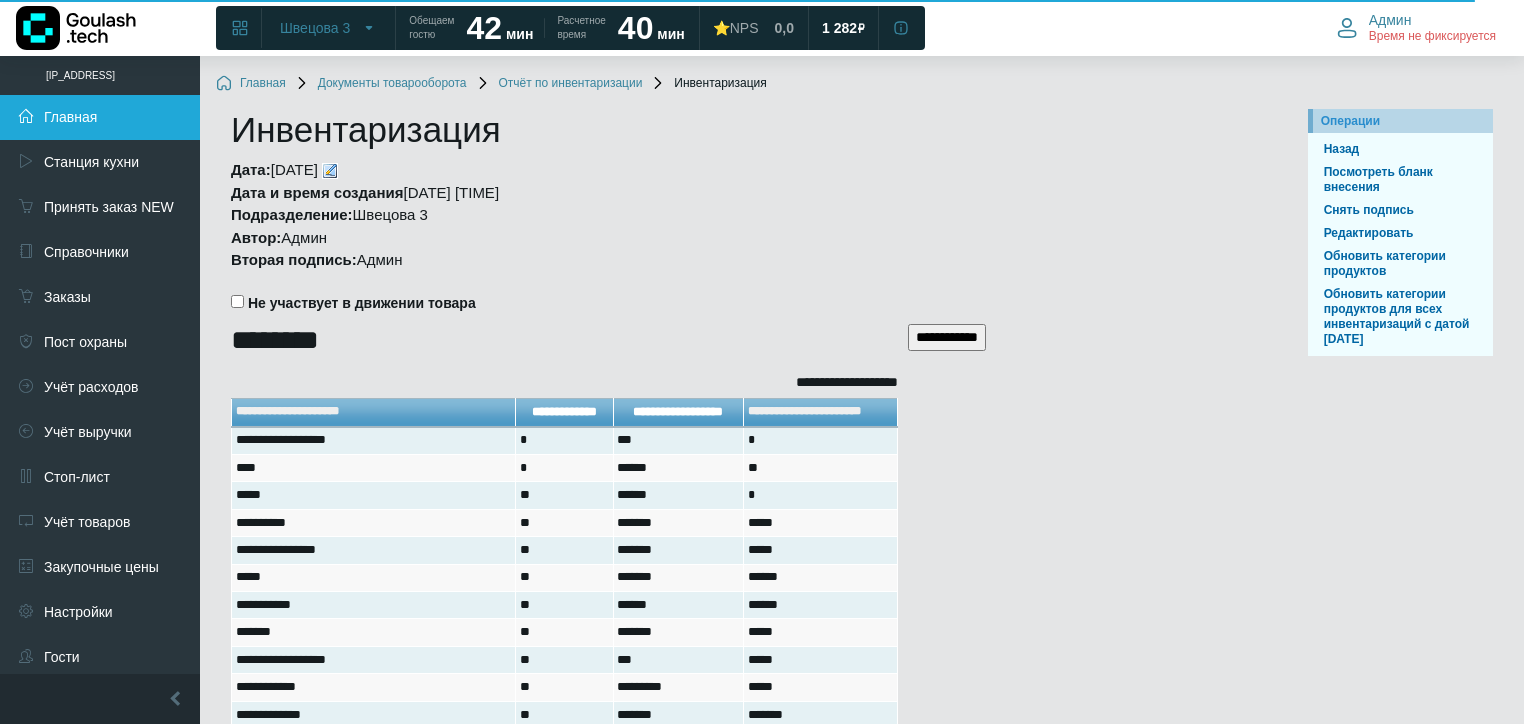 click on "Главная" at bounding box center (100, 117) 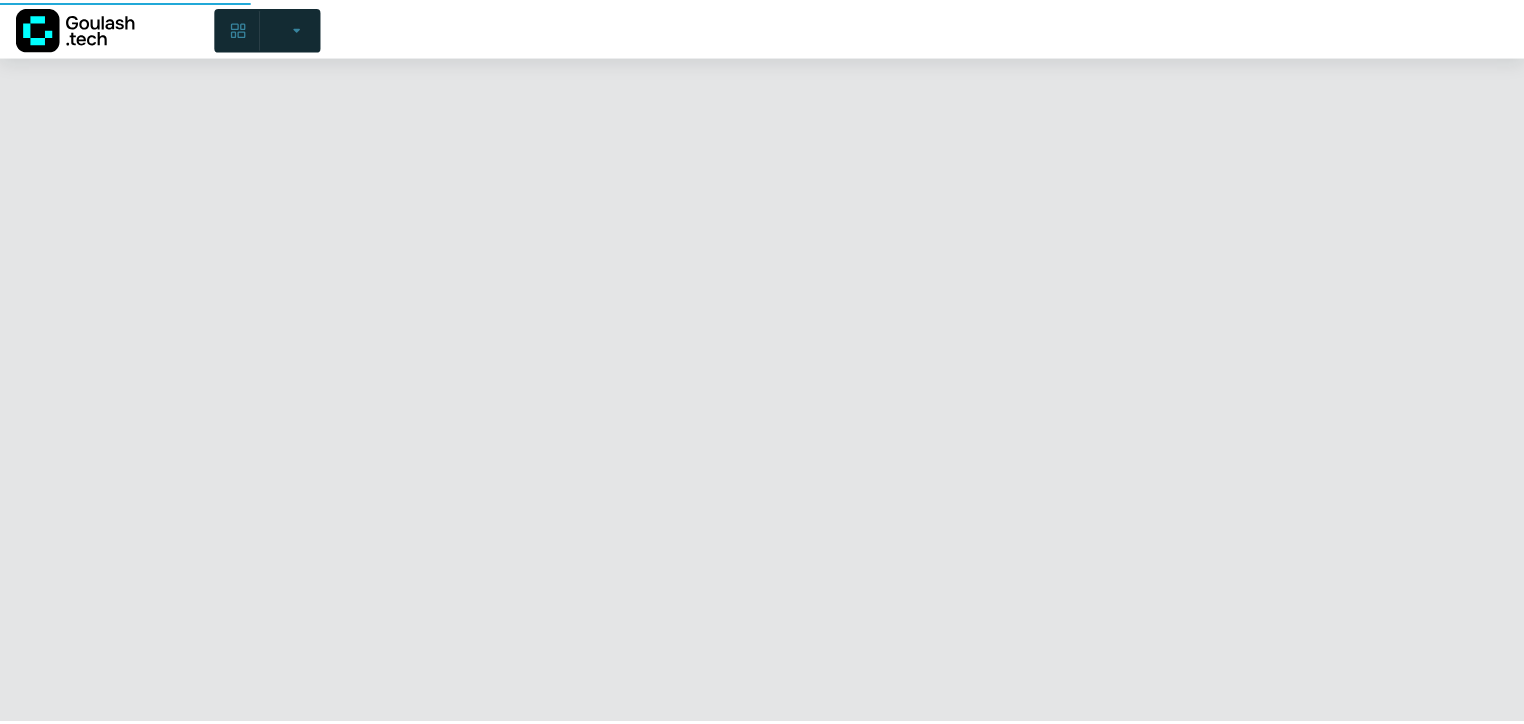 scroll, scrollTop: 0, scrollLeft: 0, axis: both 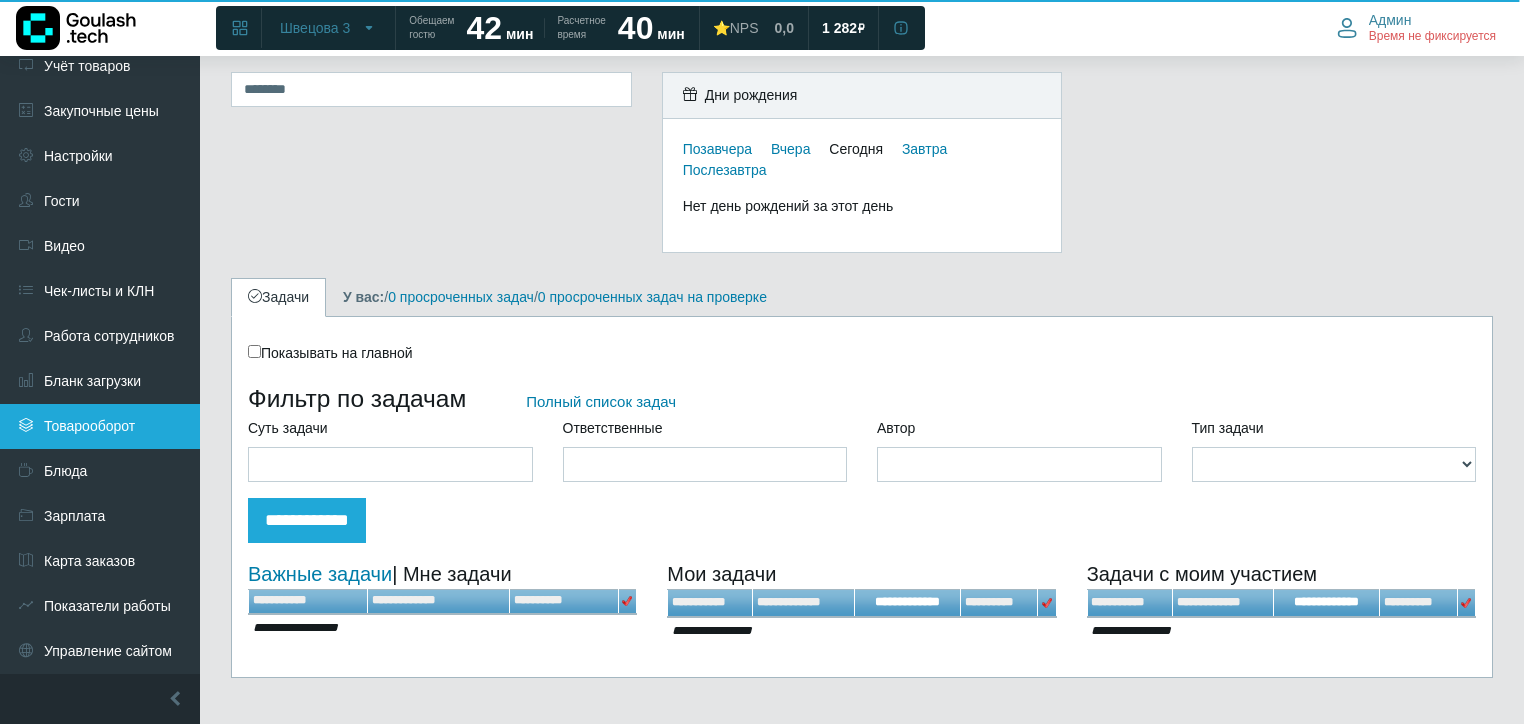 click on "Товарооборот" at bounding box center [100, 426] 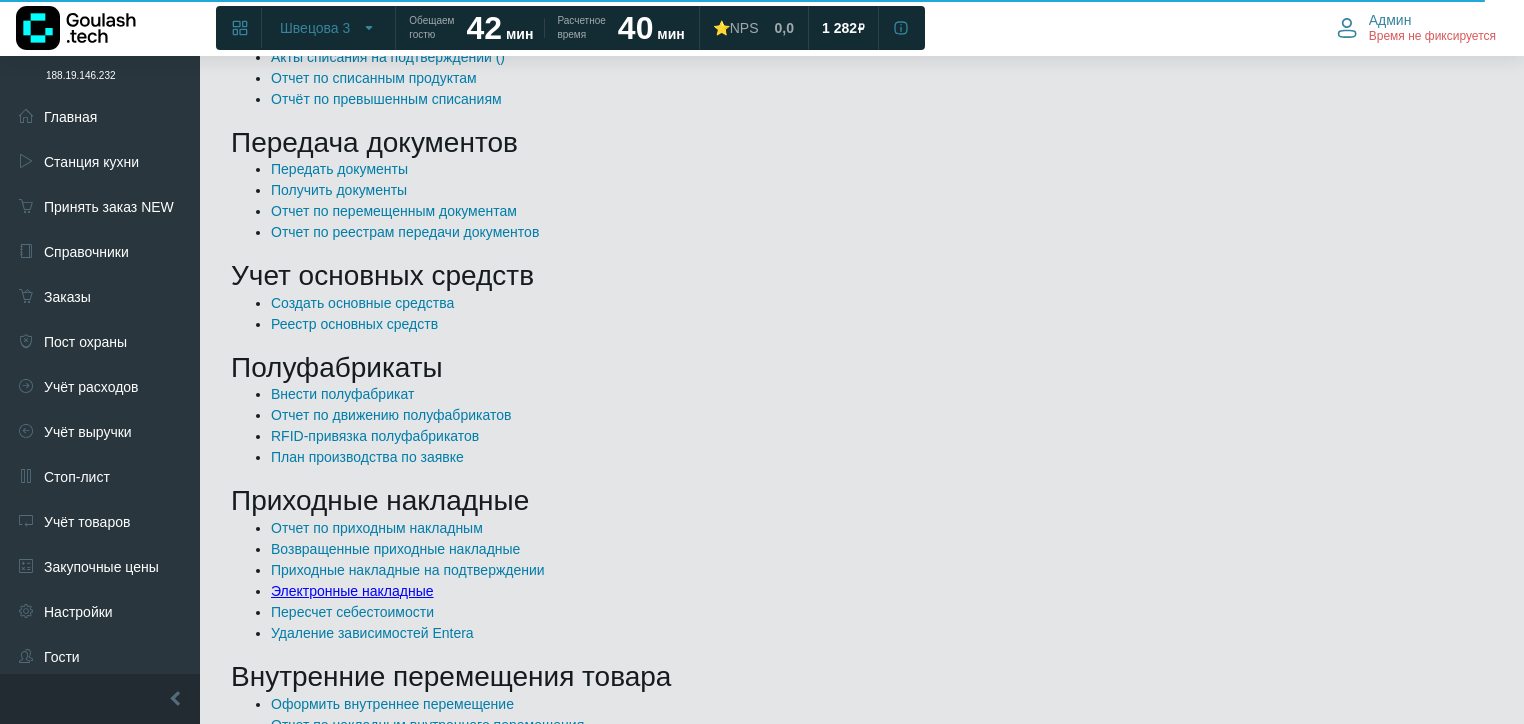 scroll, scrollTop: 240, scrollLeft: 0, axis: vertical 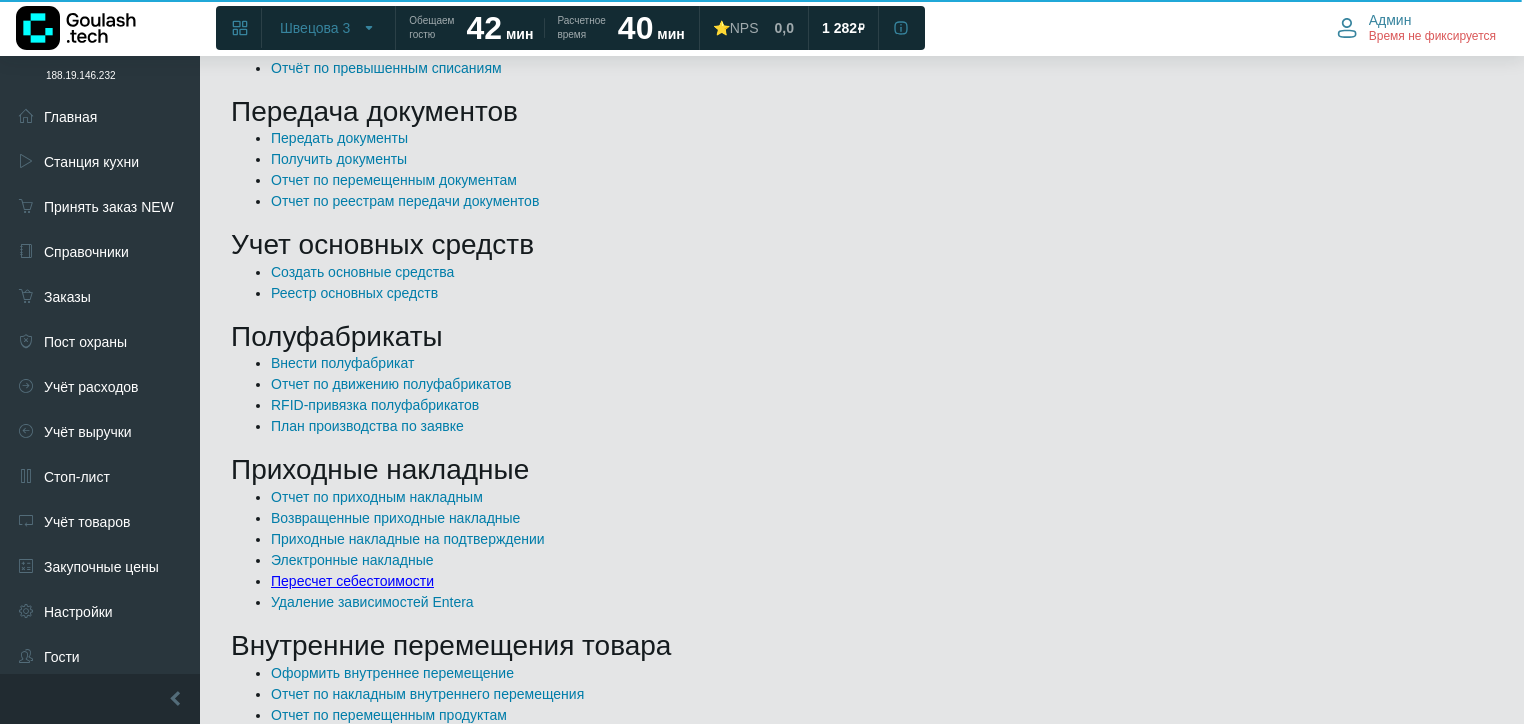 click on "Пересчет себестоимости" at bounding box center (352, 581) 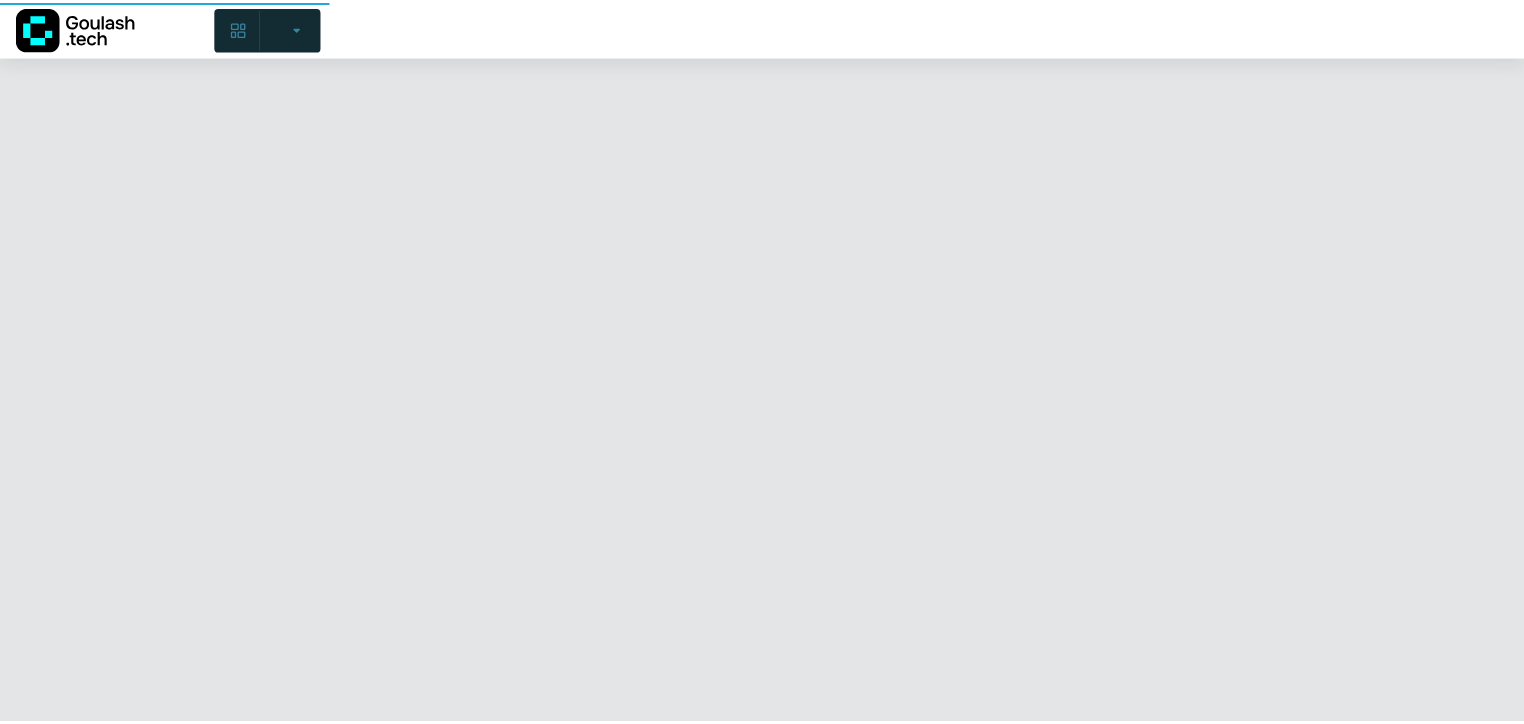 scroll, scrollTop: 0, scrollLeft: 0, axis: both 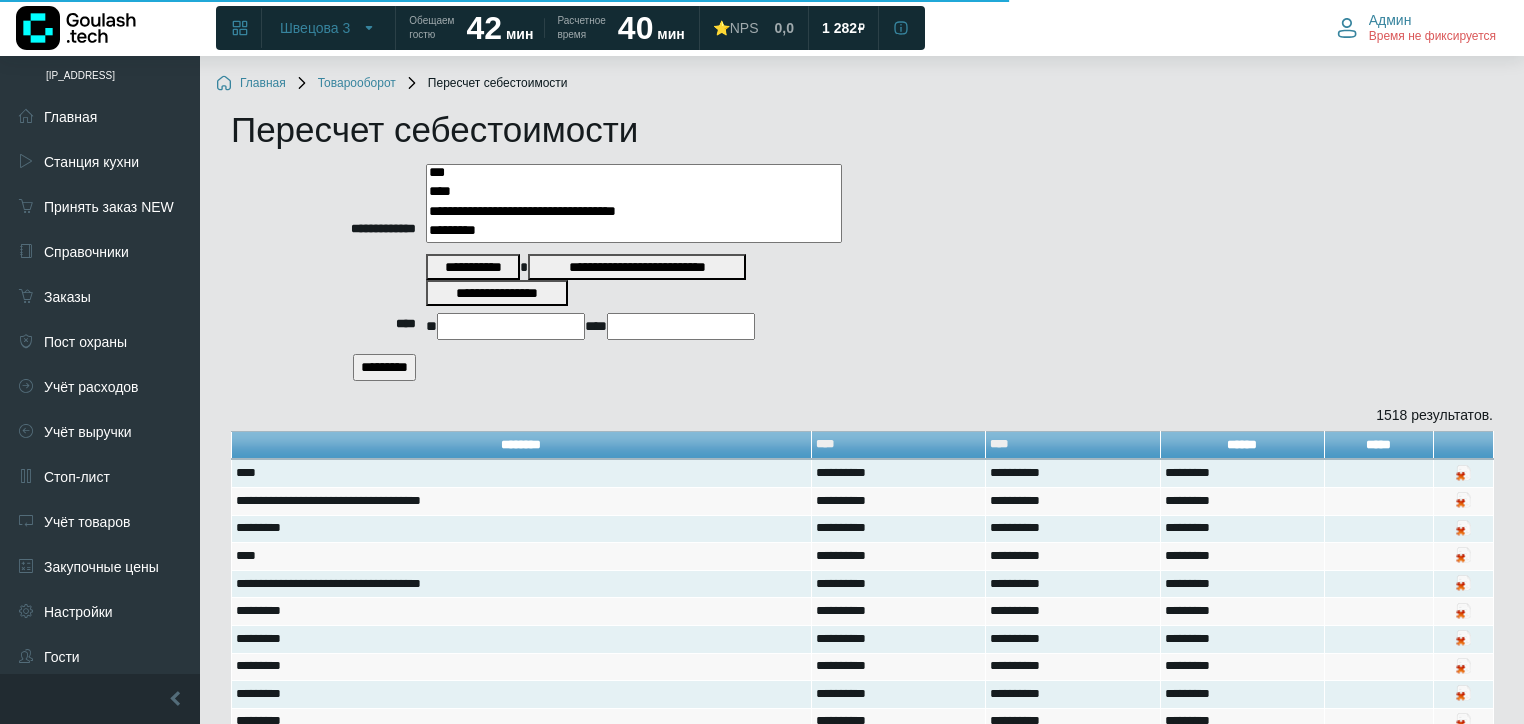 select on "***" 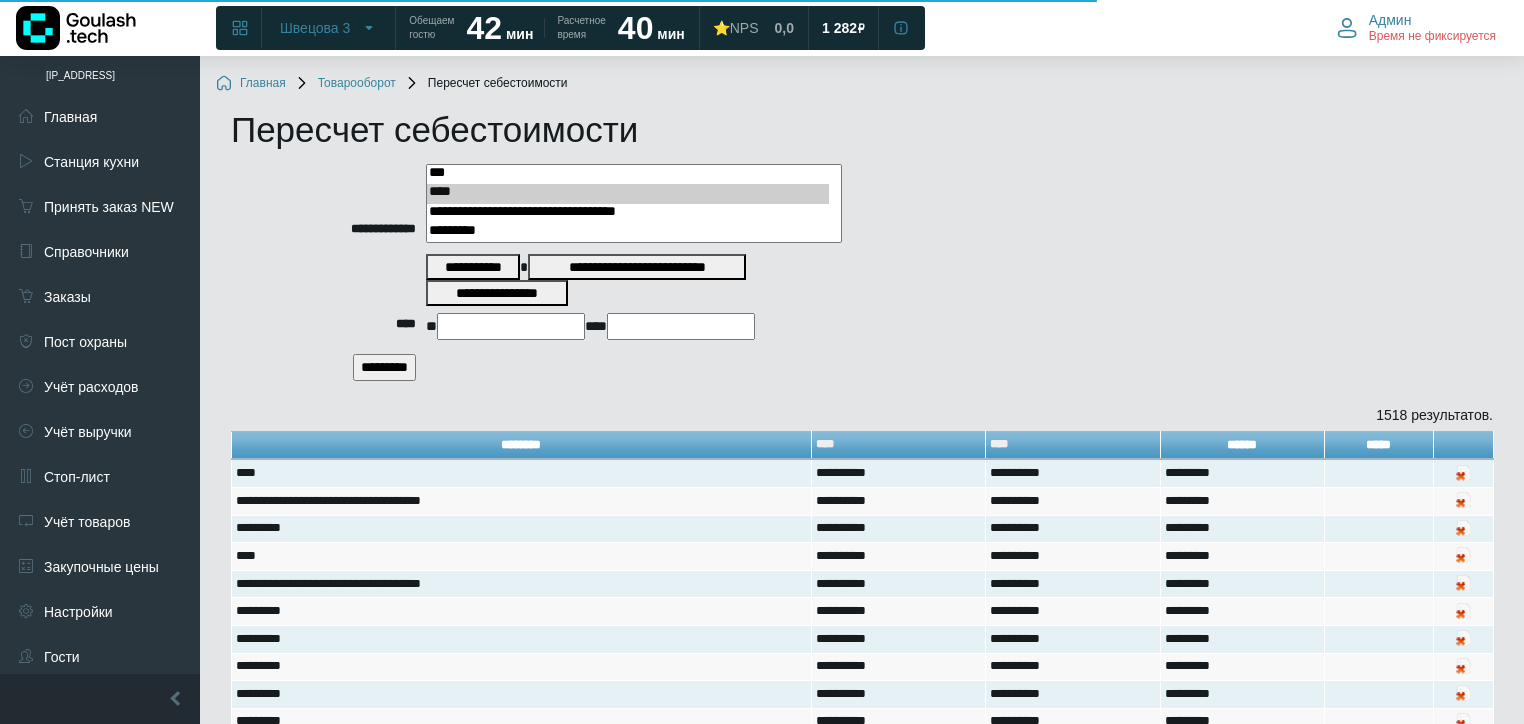 click on "****" at bounding box center (511, 326) 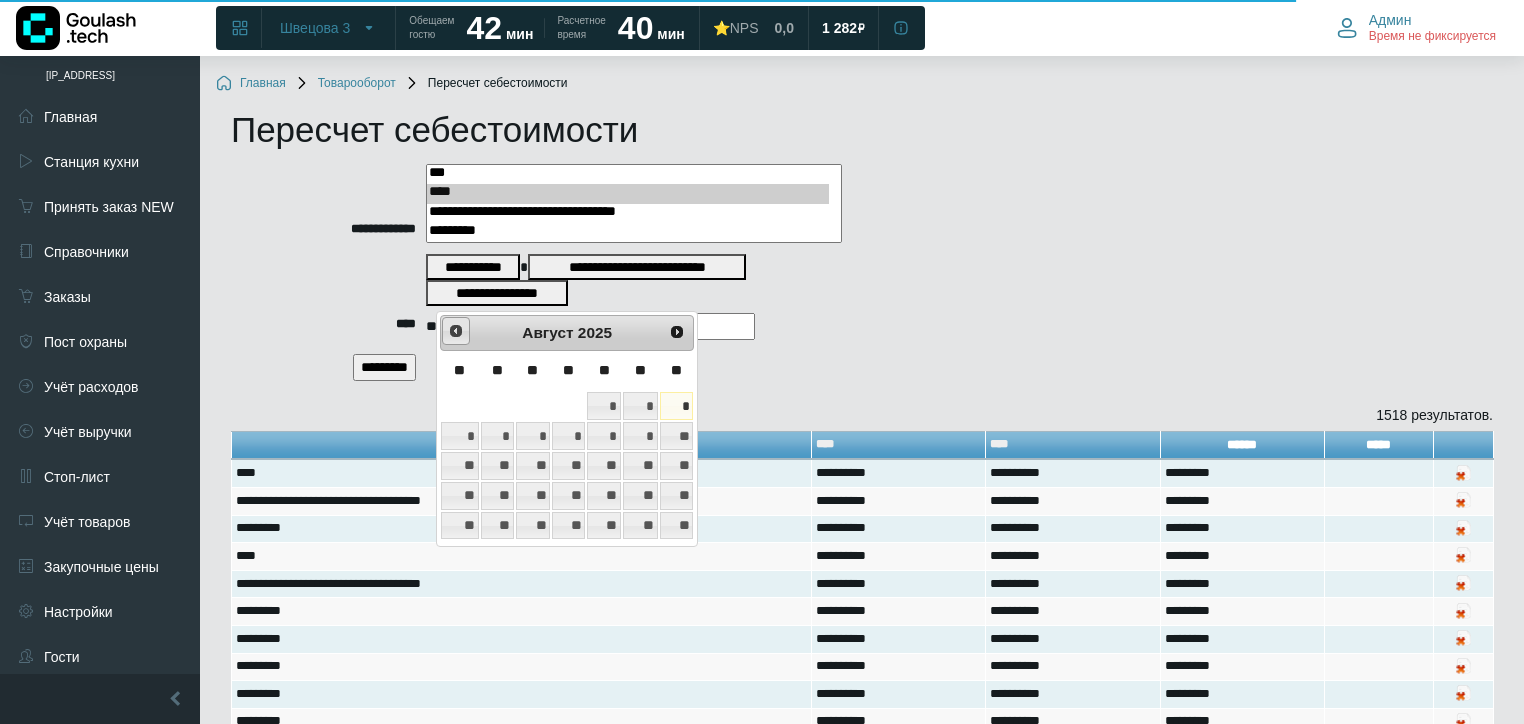 click on "<Пред" at bounding box center [456, 331] 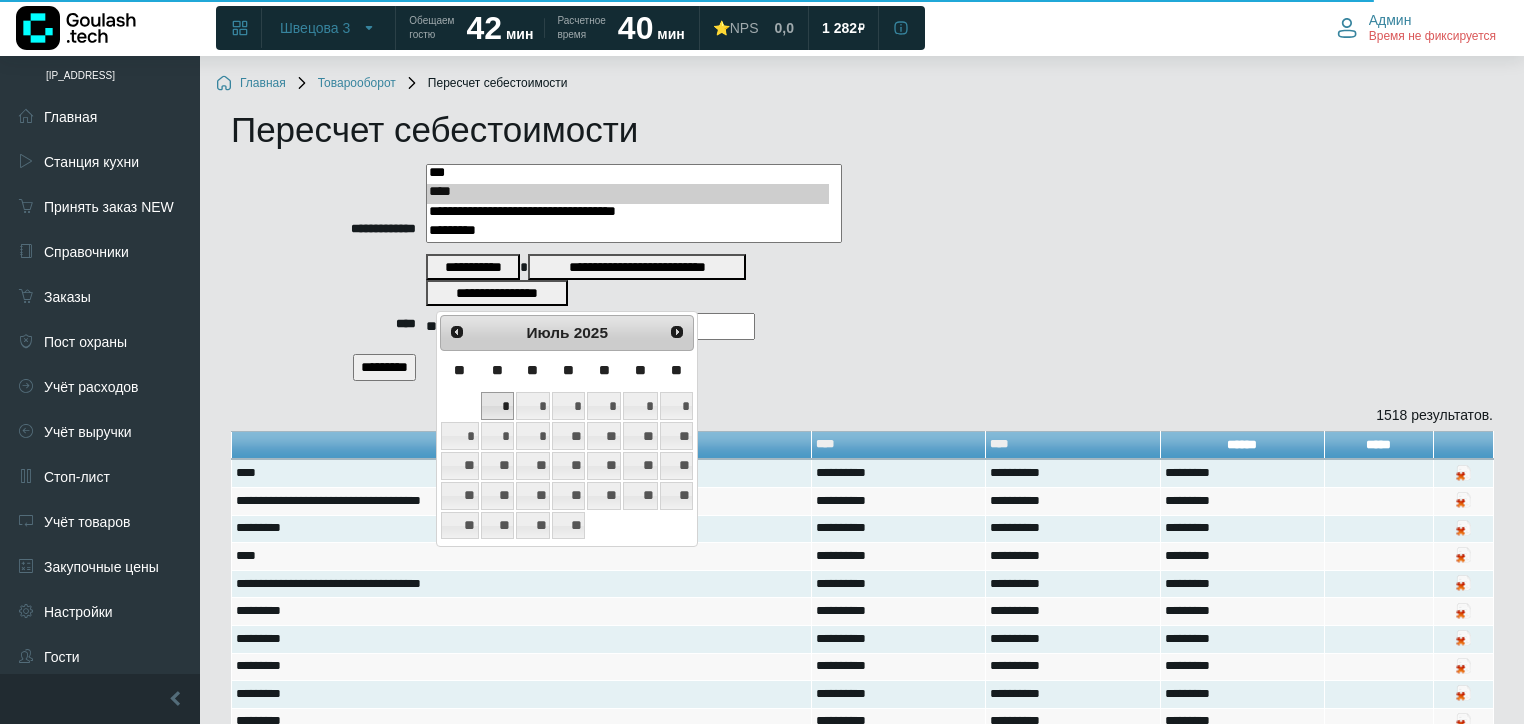 click on "*" at bounding box center (497, 406) 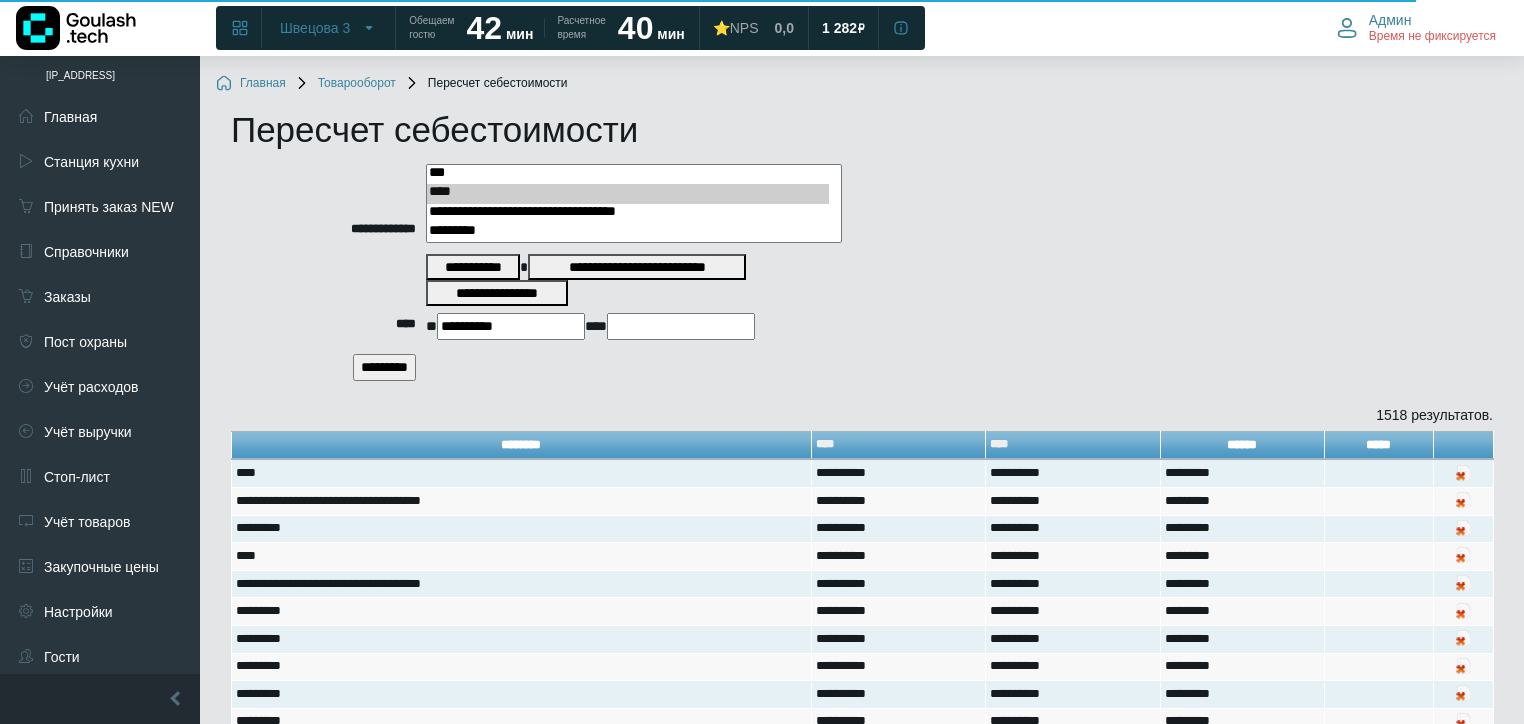 click at bounding box center [681, 326] 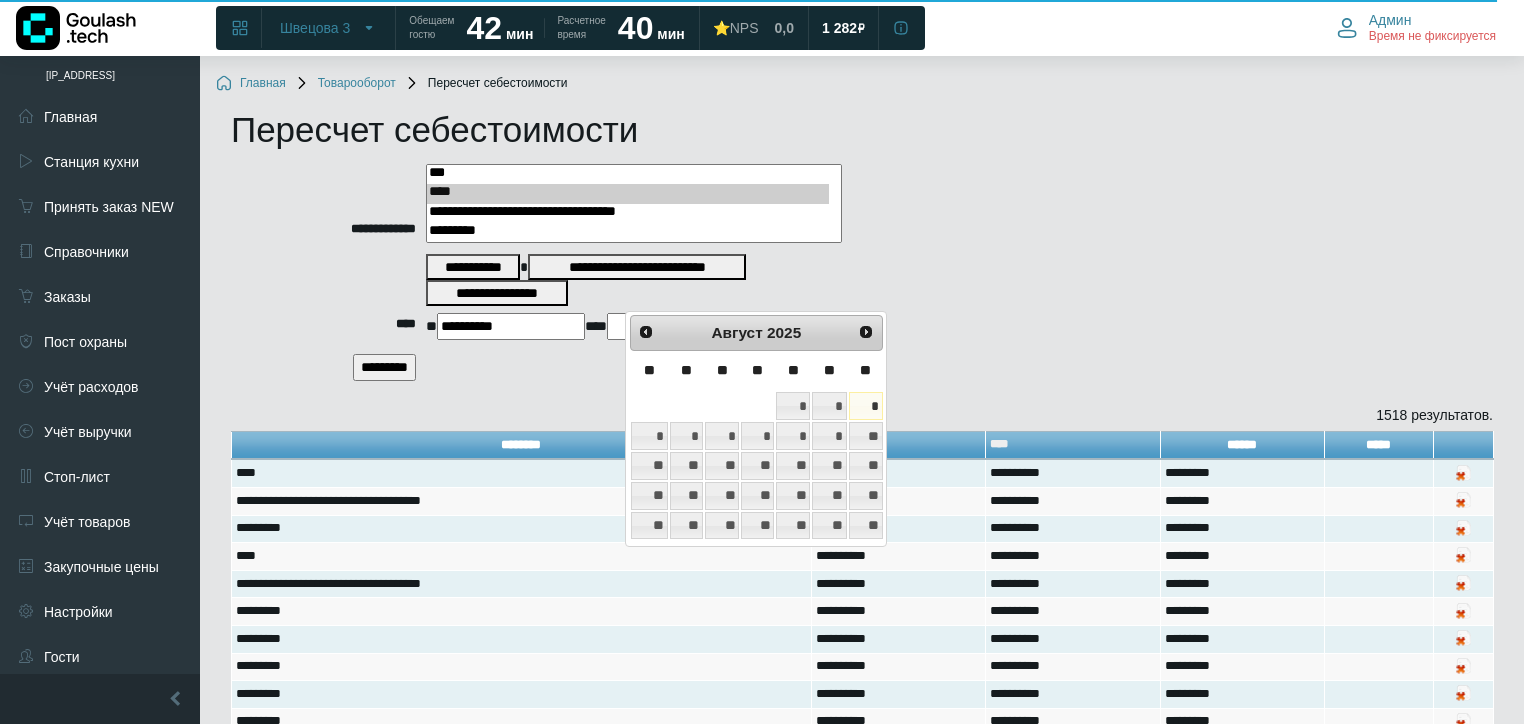 click on "*" at bounding box center (866, 406) 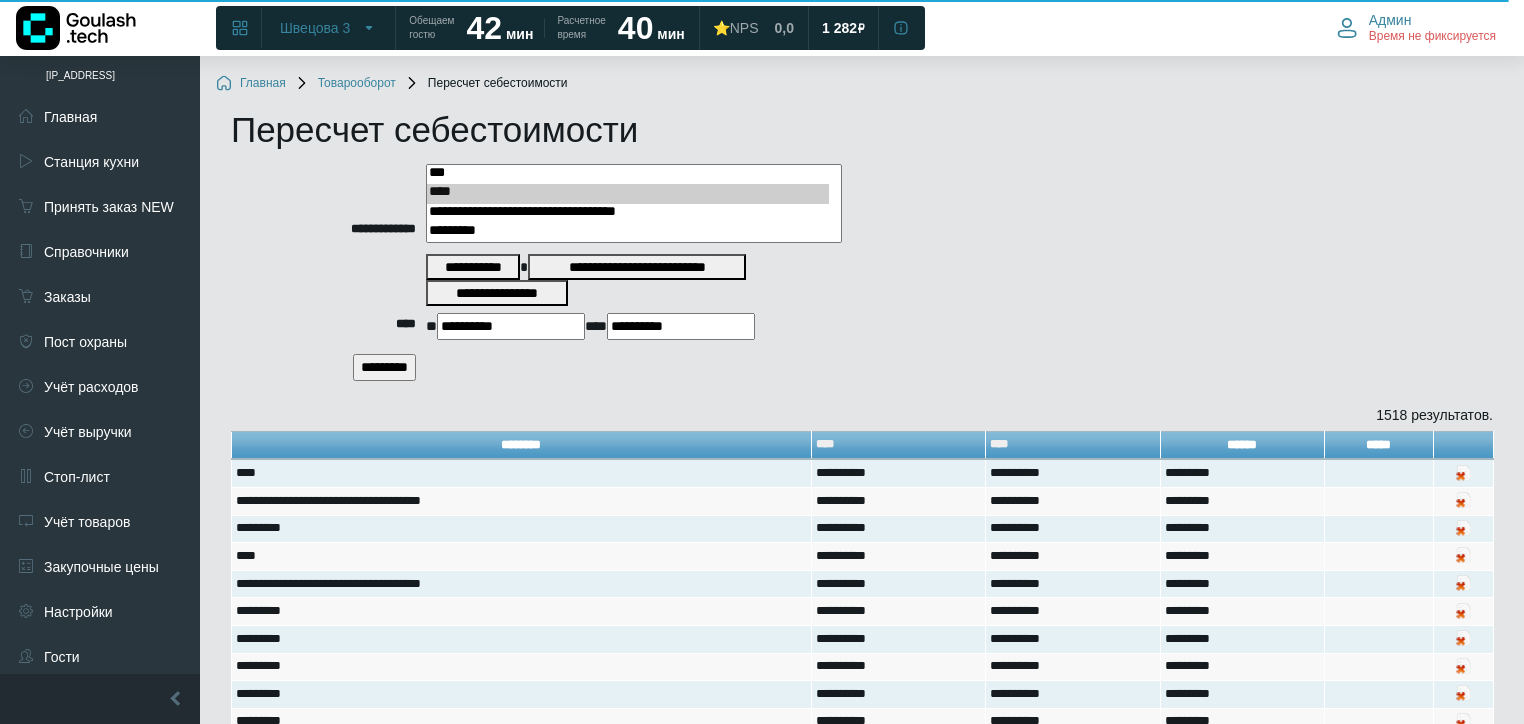 click on "*********" at bounding box center (384, 367) 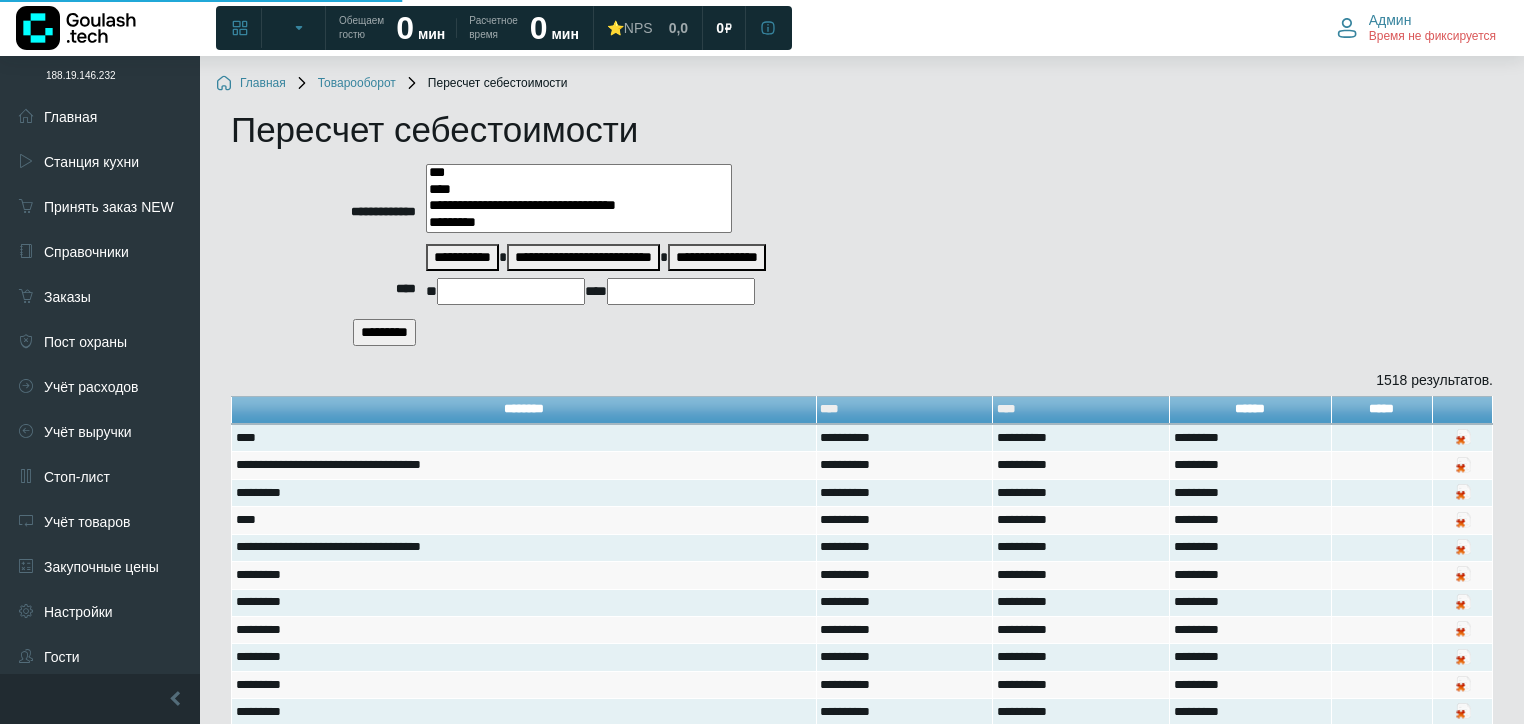 select 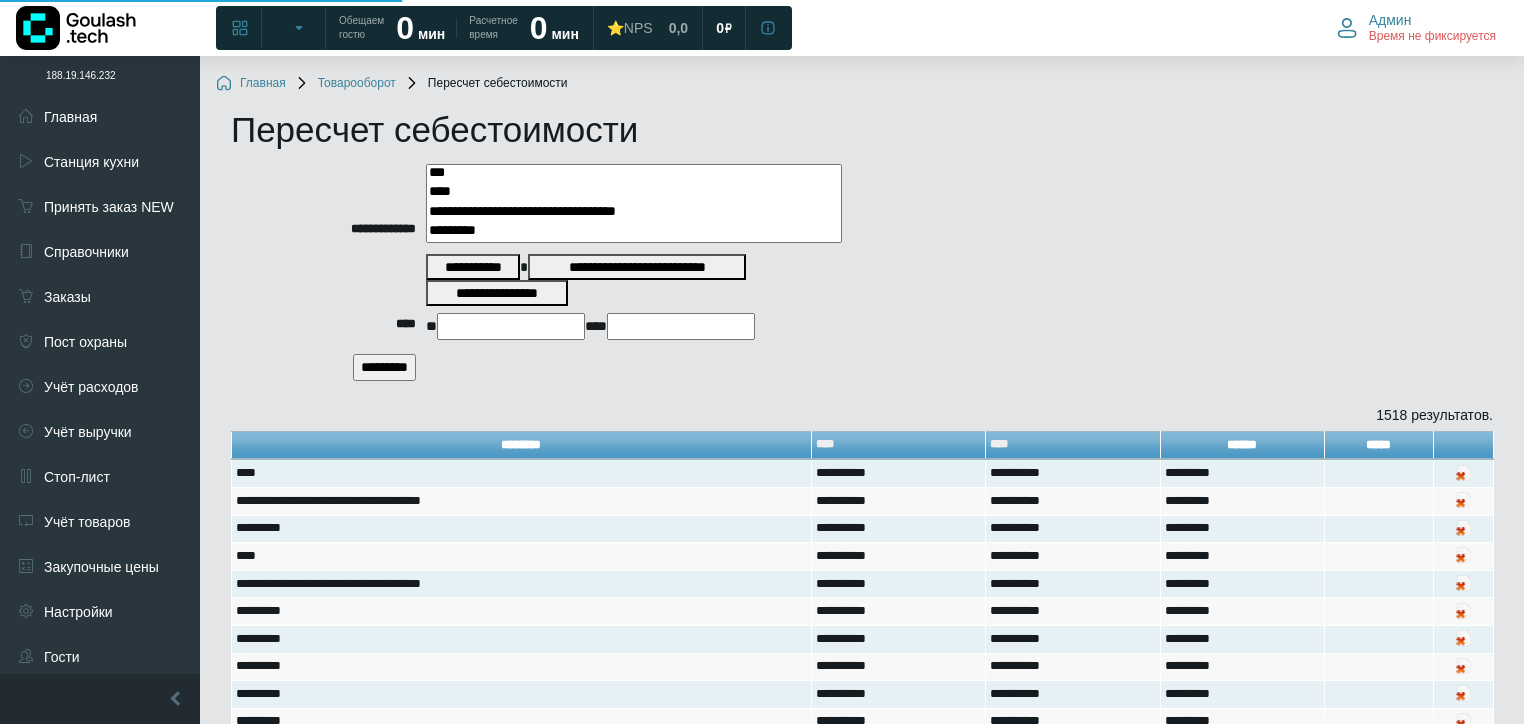 scroll, scrollTop: 0, scrollLeft: 0, axis: both 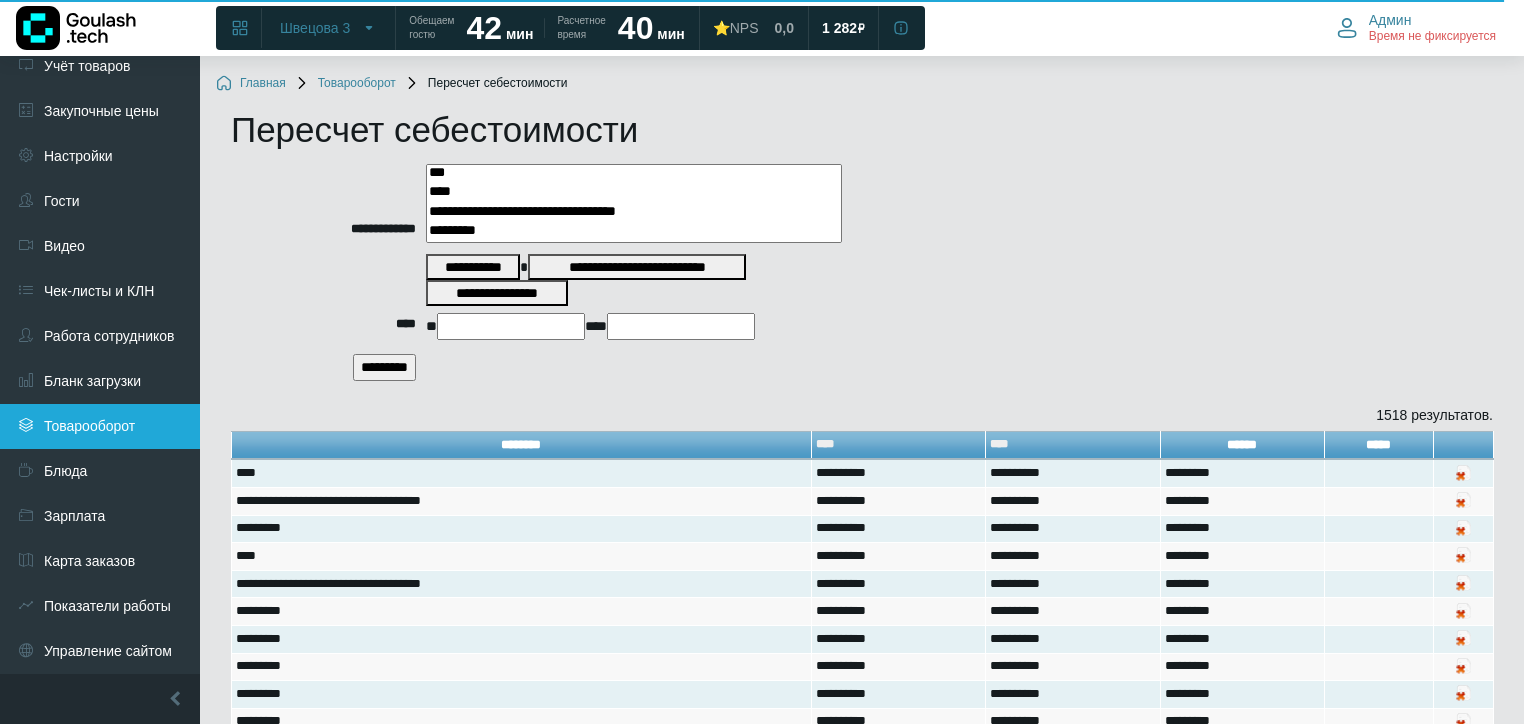 click on "Товарооборот" at bounding box center [100, 426] 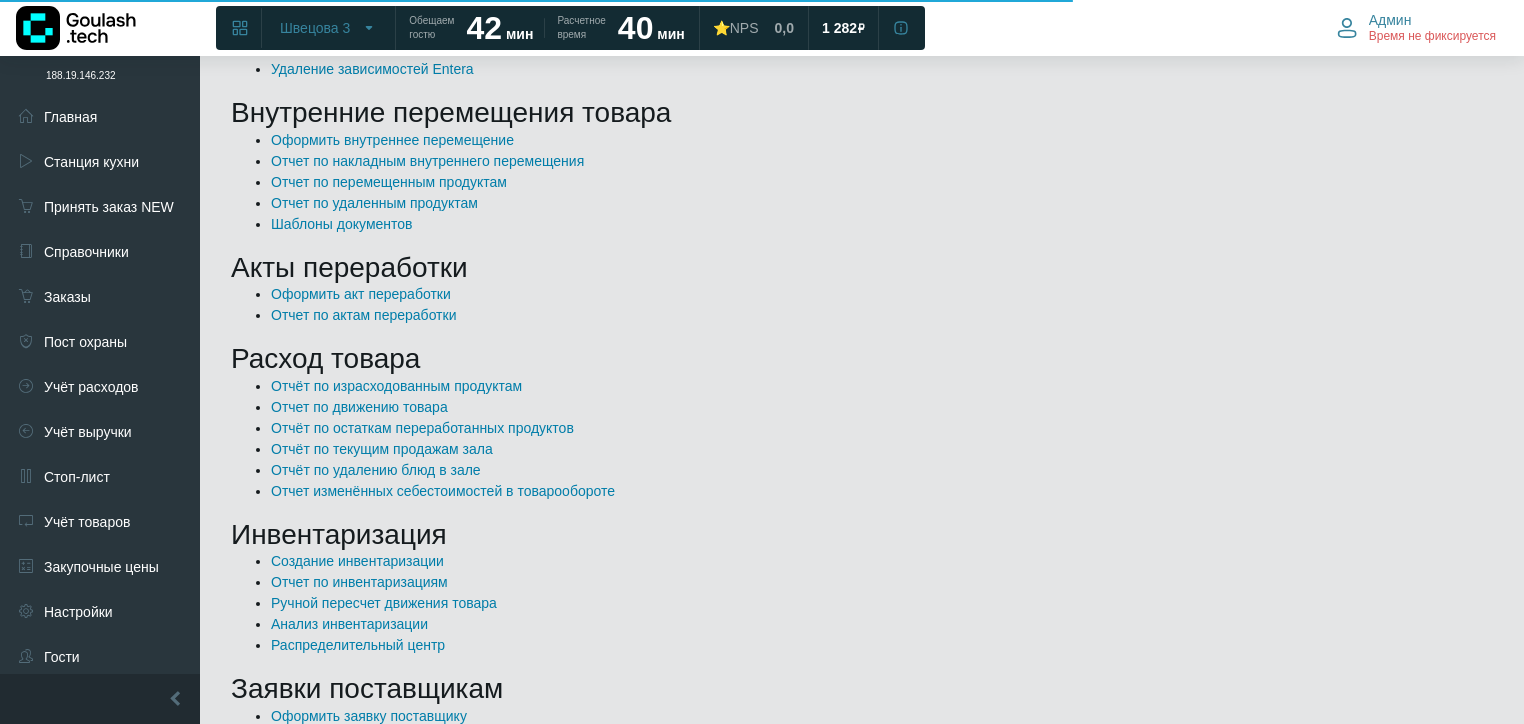 scroll, scrollTop: 800, scrollLeft: 0, axis: vertical 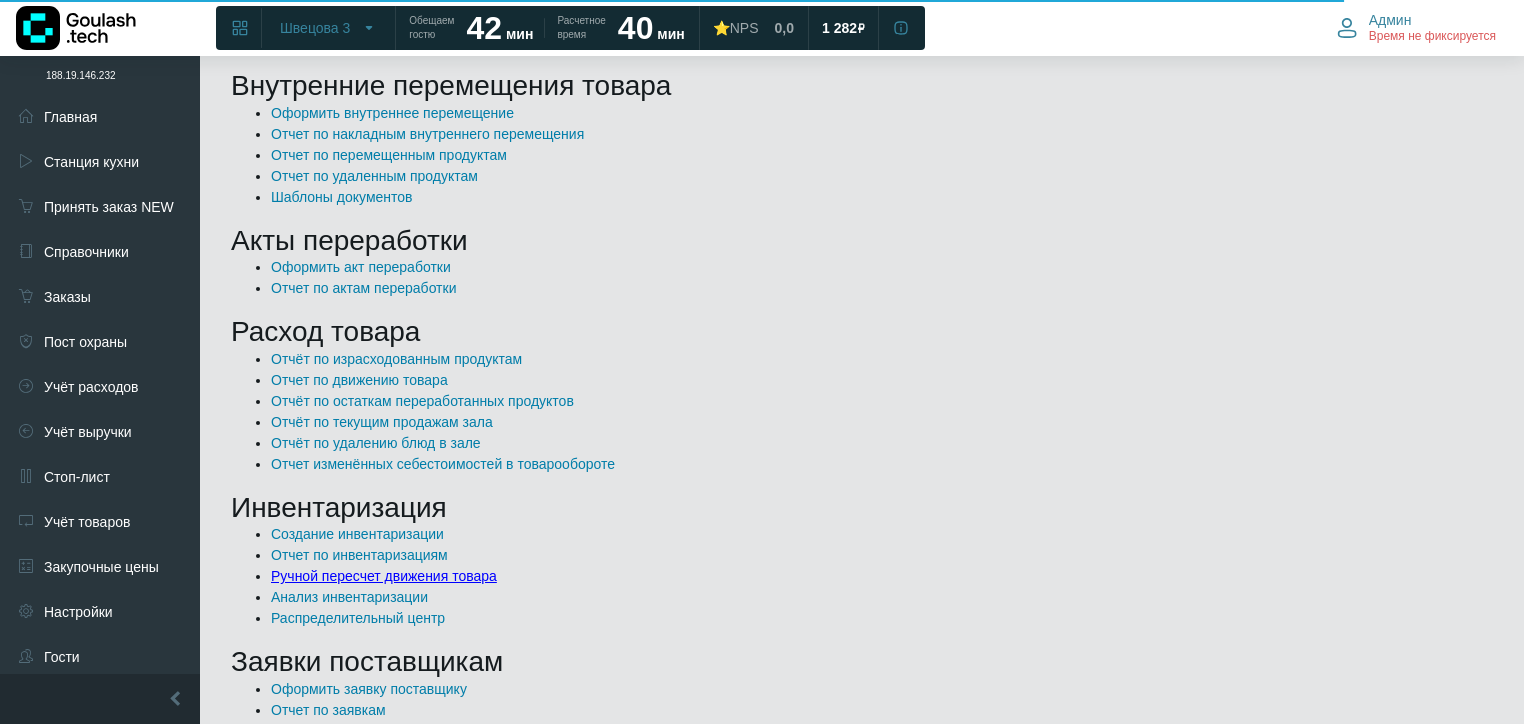click on "Ручной пересчет движения товара" at bounding box center [384, 576] 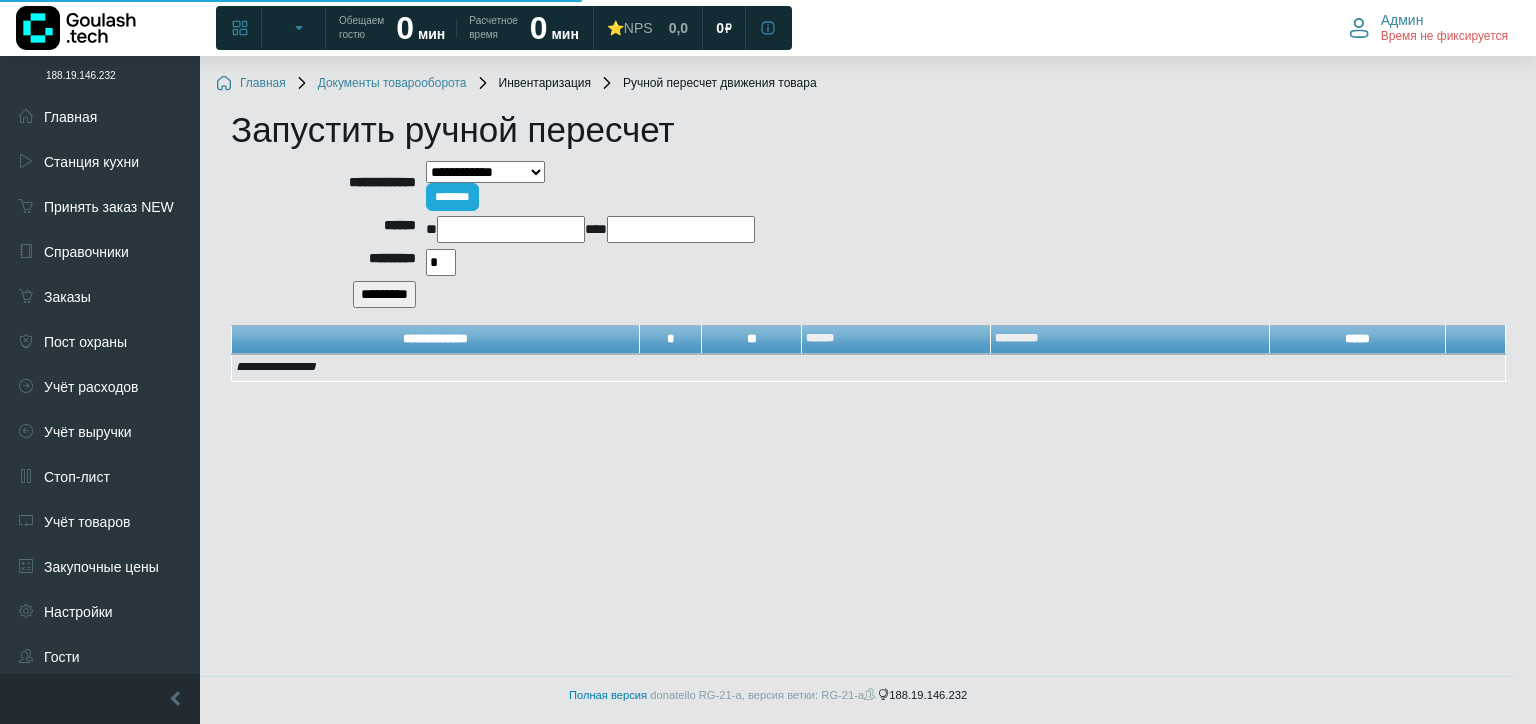 scroll, scrollTop: 0, scrollLeft: 0, axis: both 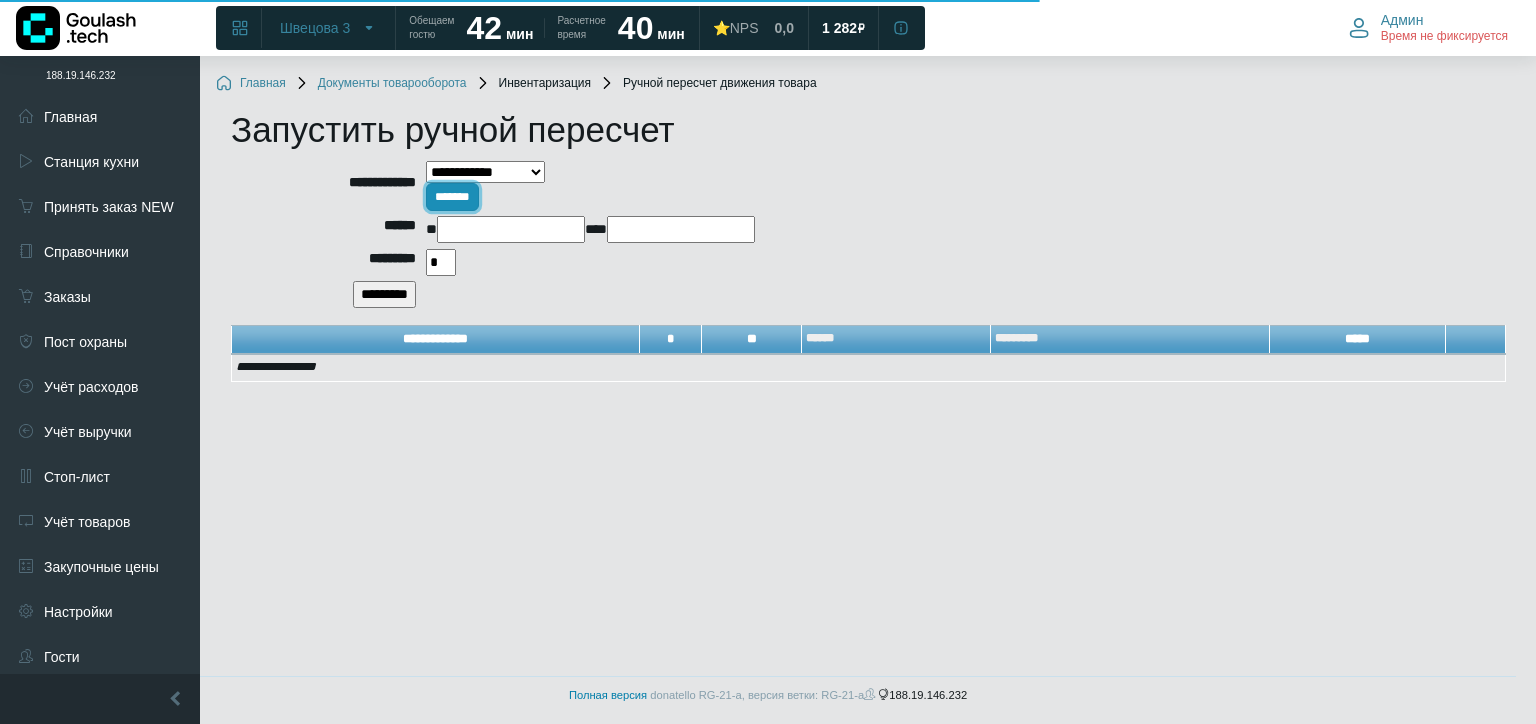 click on "*******" at bounding box center [452, 197] 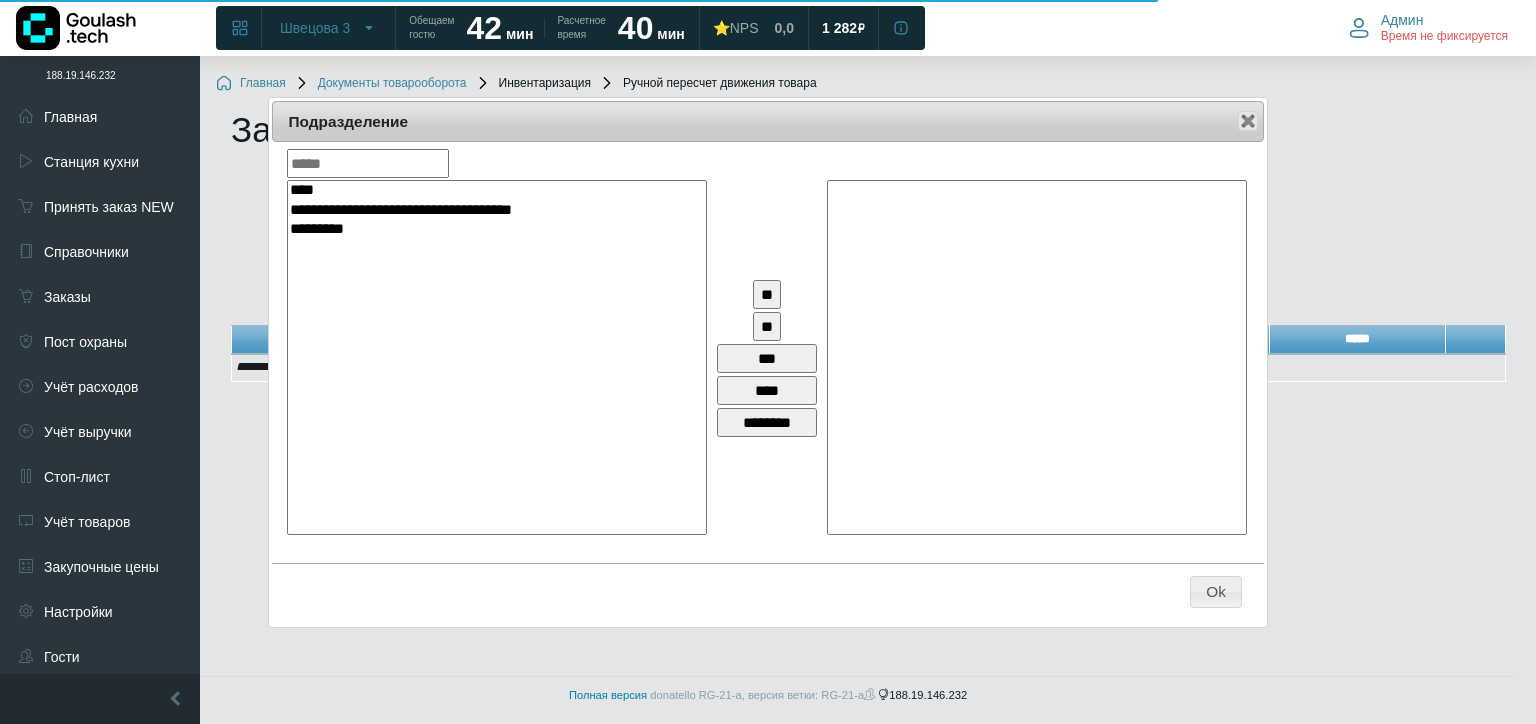 select on "***" 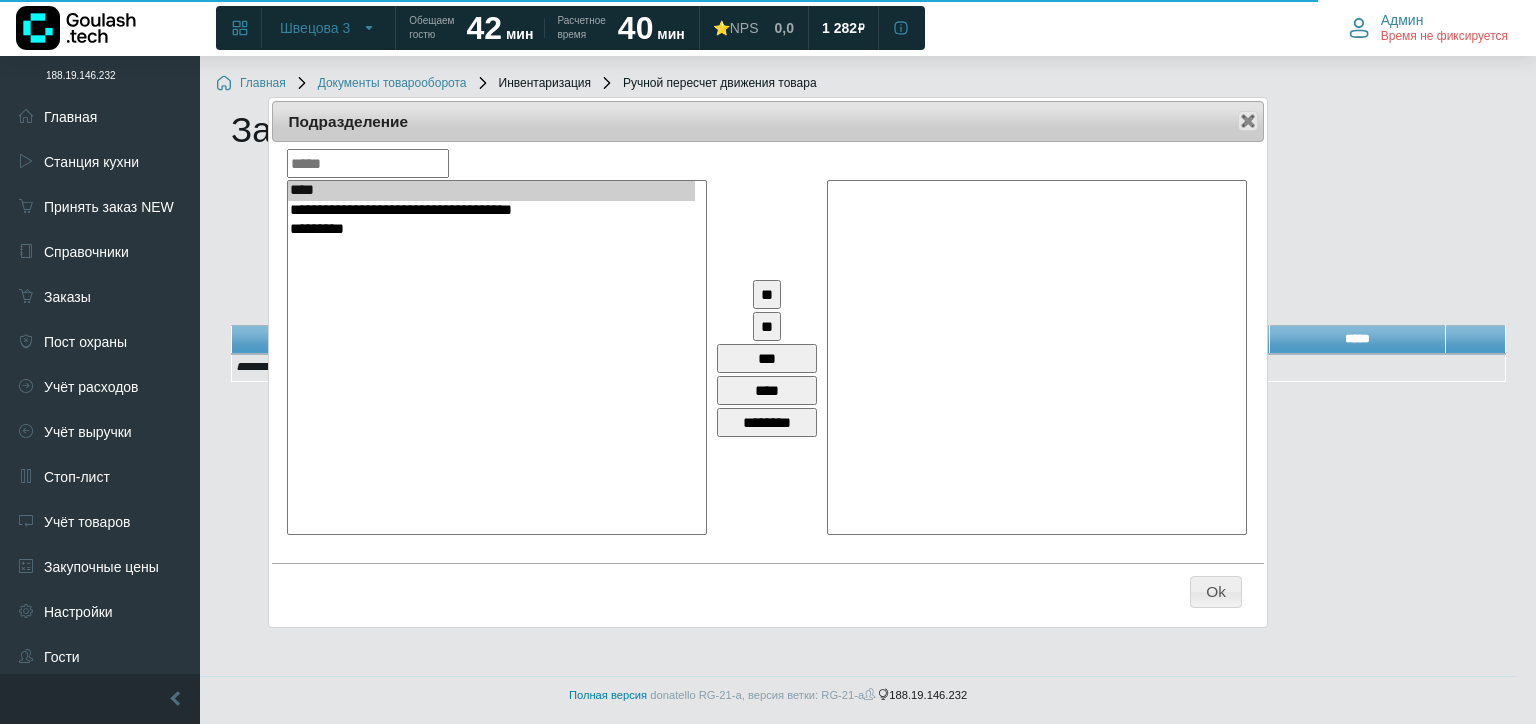 click on "**" at bounding box center (767, 294) 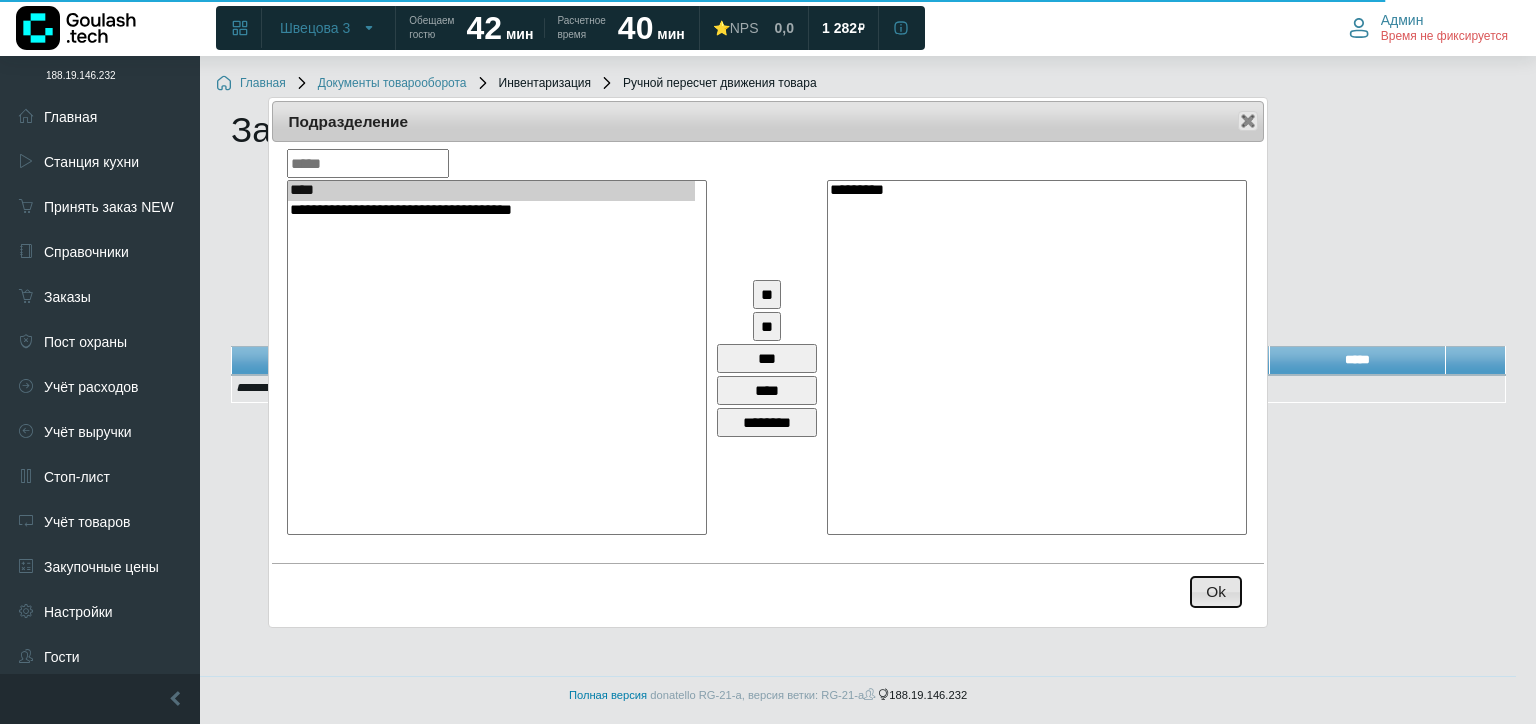 click on "Ok" at bounding box center (1216, 592) 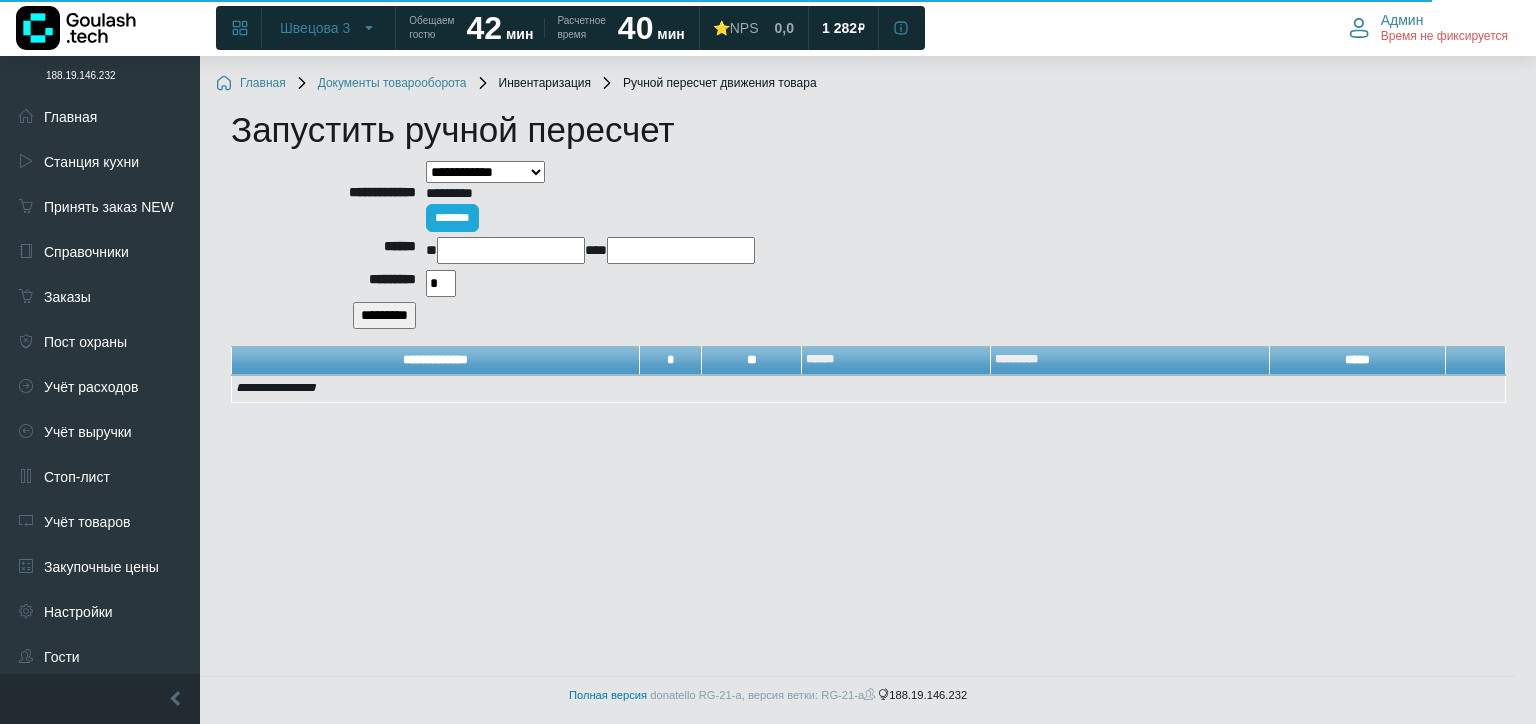 click at bounding box center (511, 250) 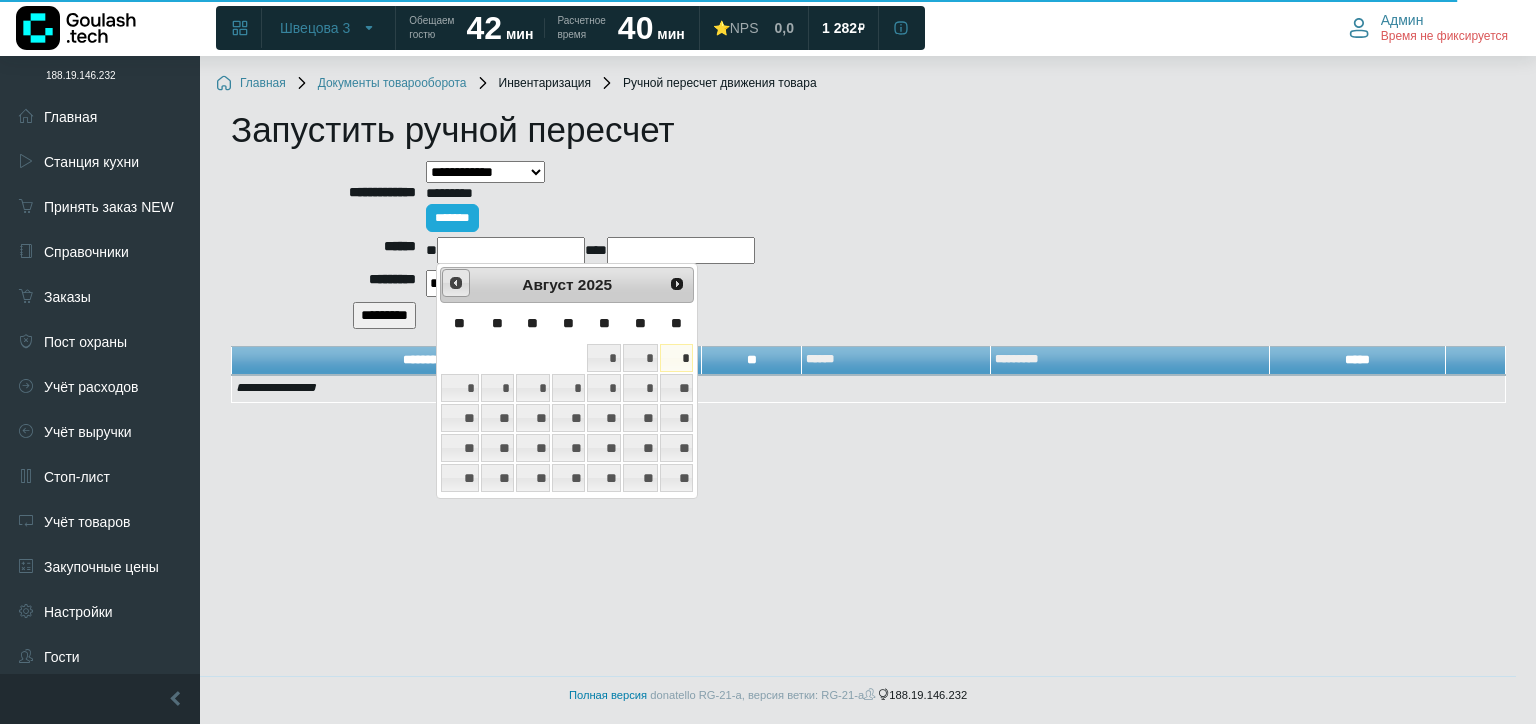 click on "<Пред" at bounding box center (456, 283) 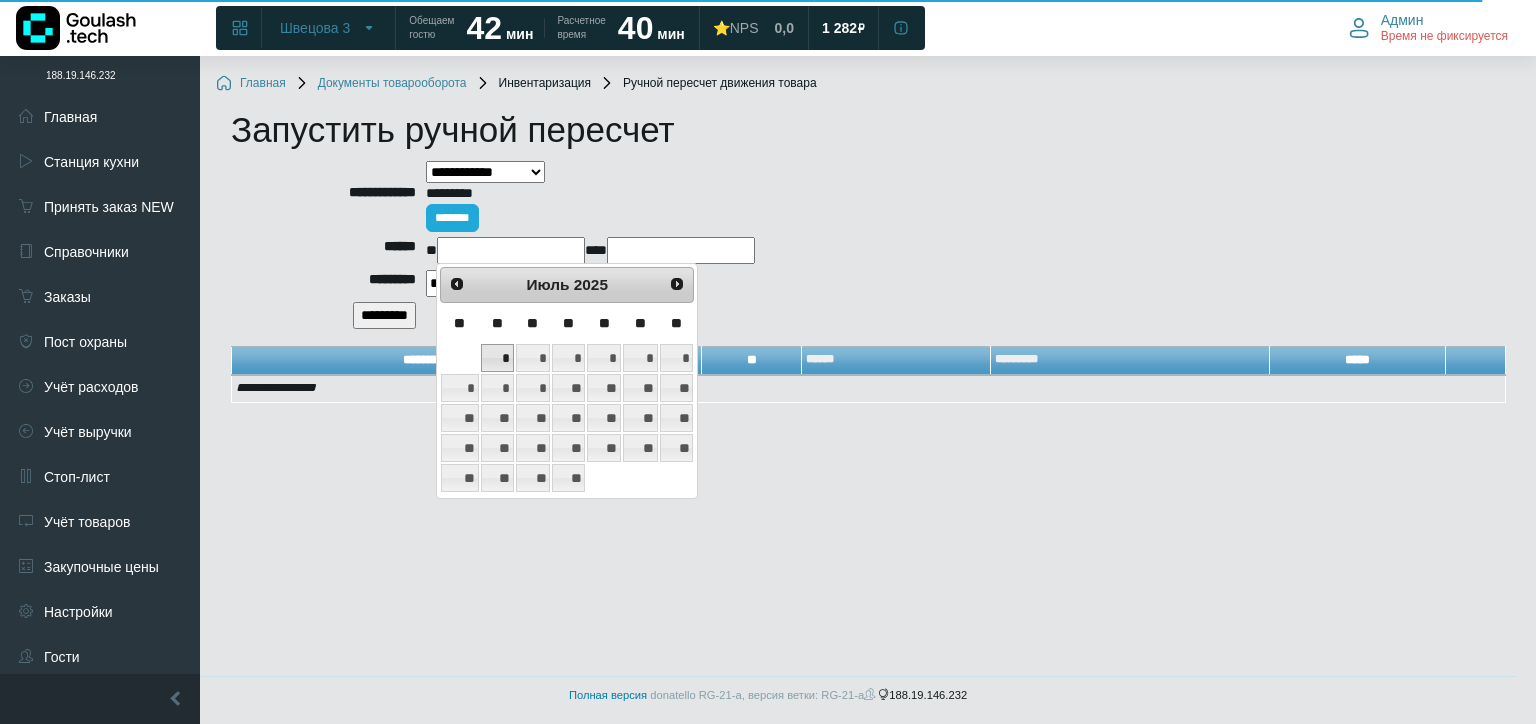 click on "*" at bounding box center (497, 358) 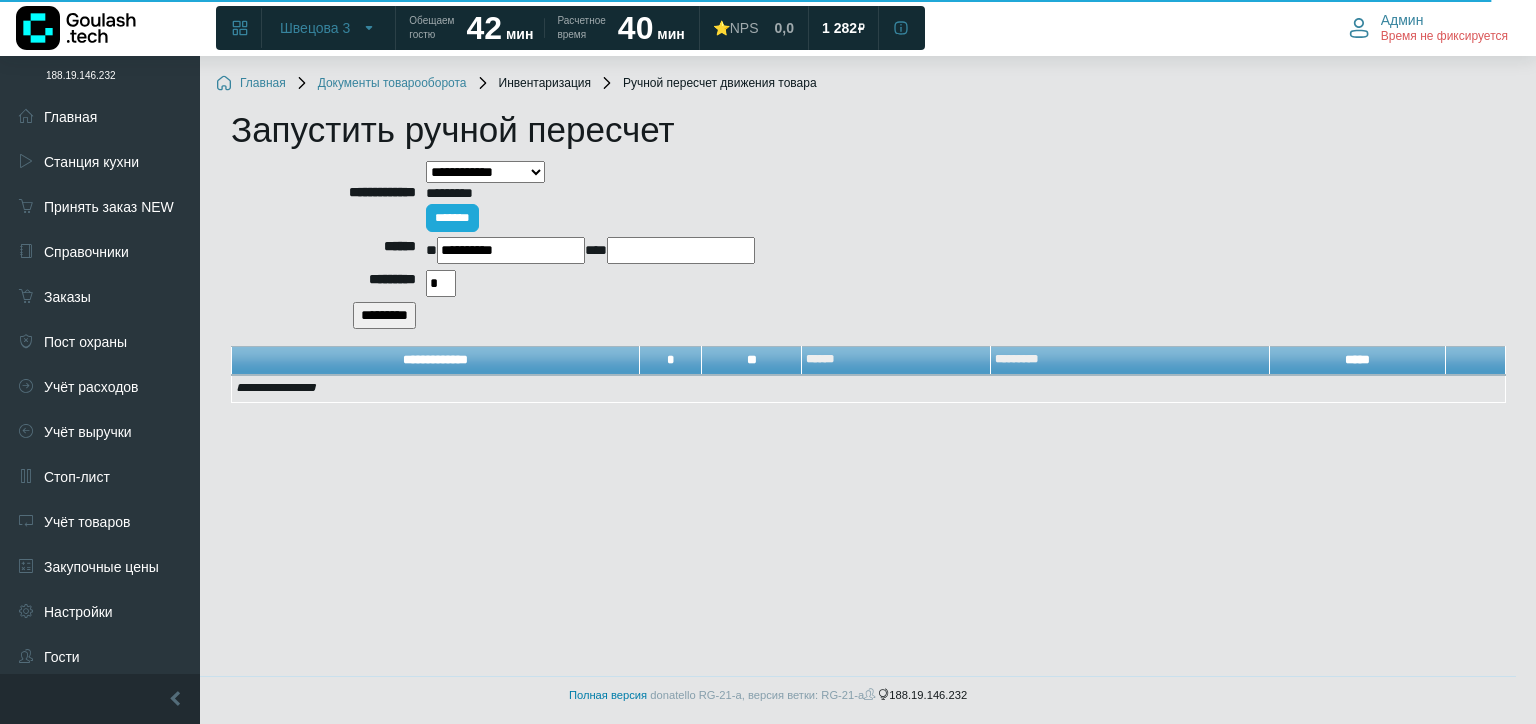 click at bounding box center (681, 250) 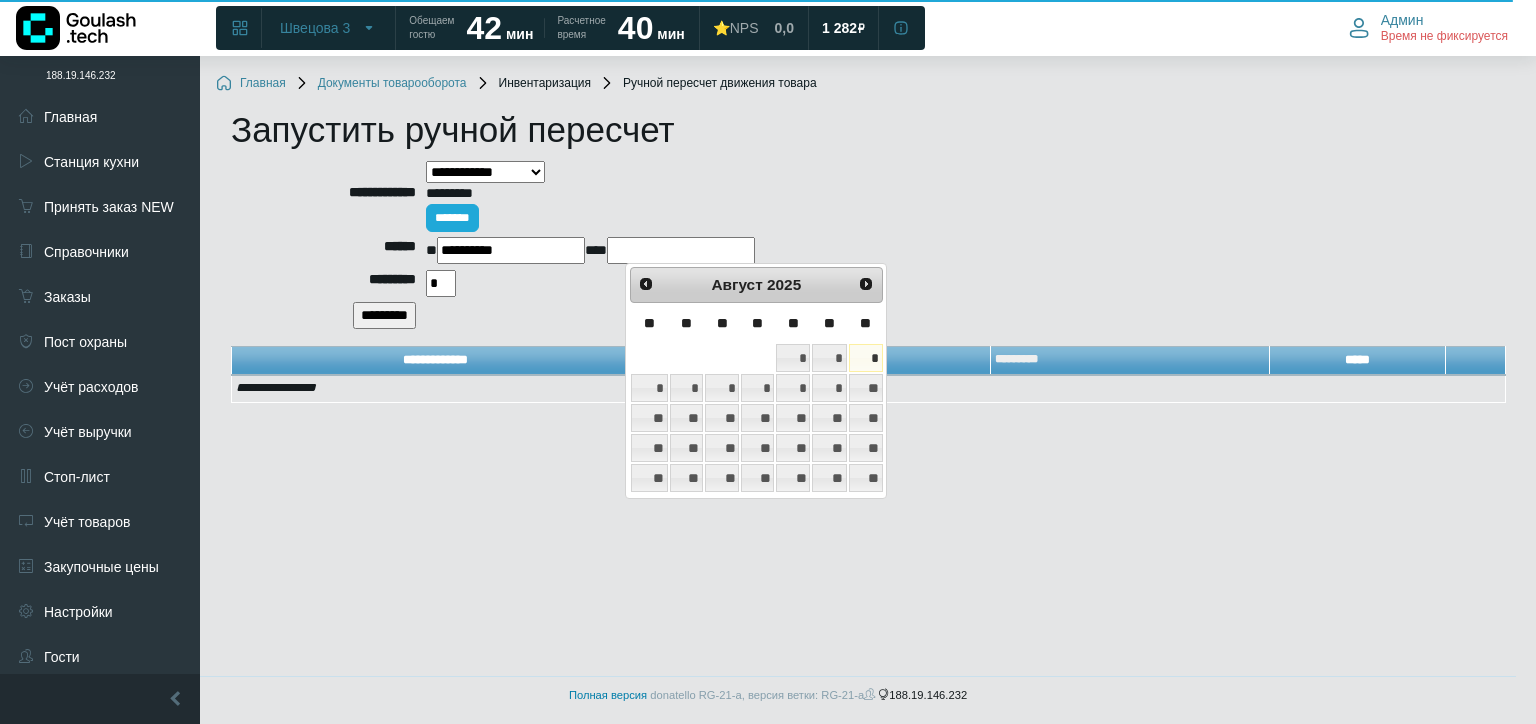 click on "*" at bounding box center (866, 358) 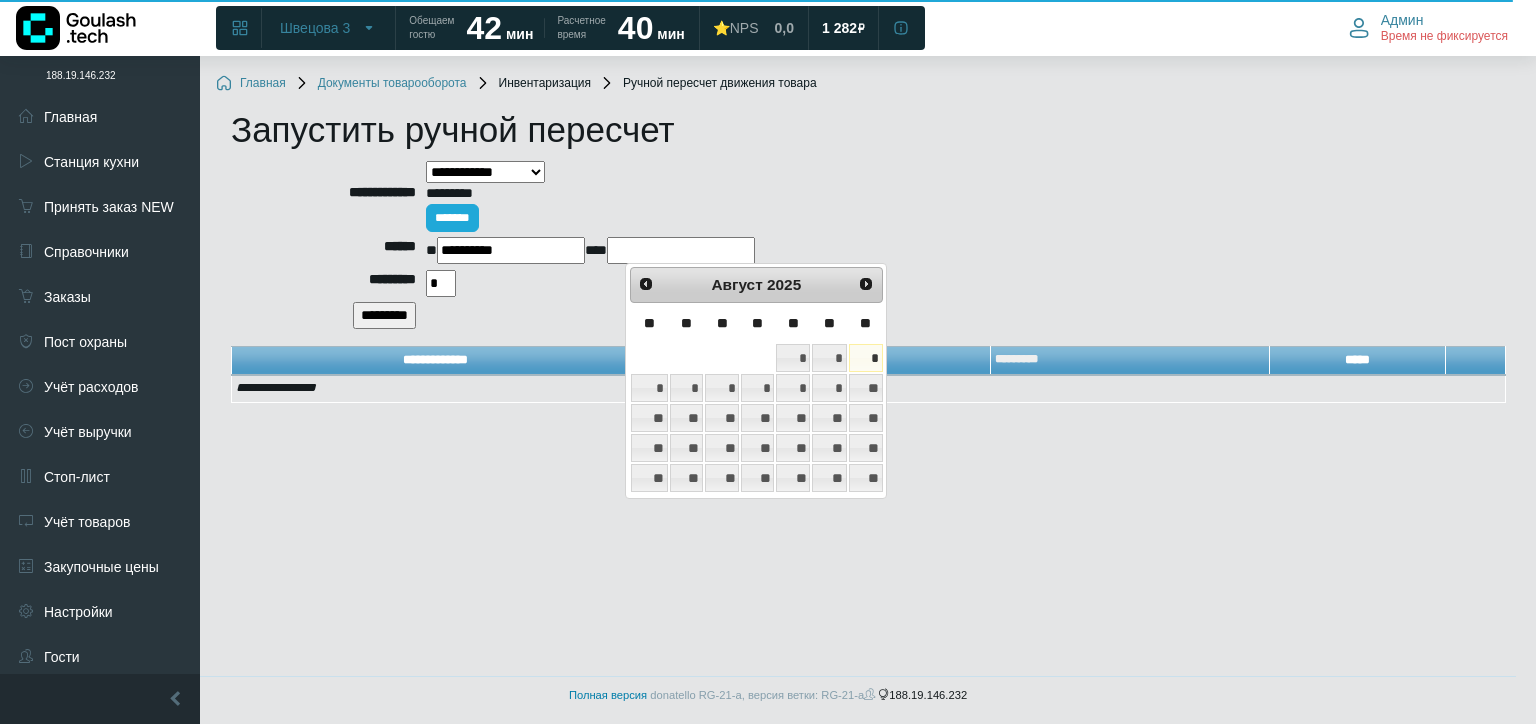 type on "**********" 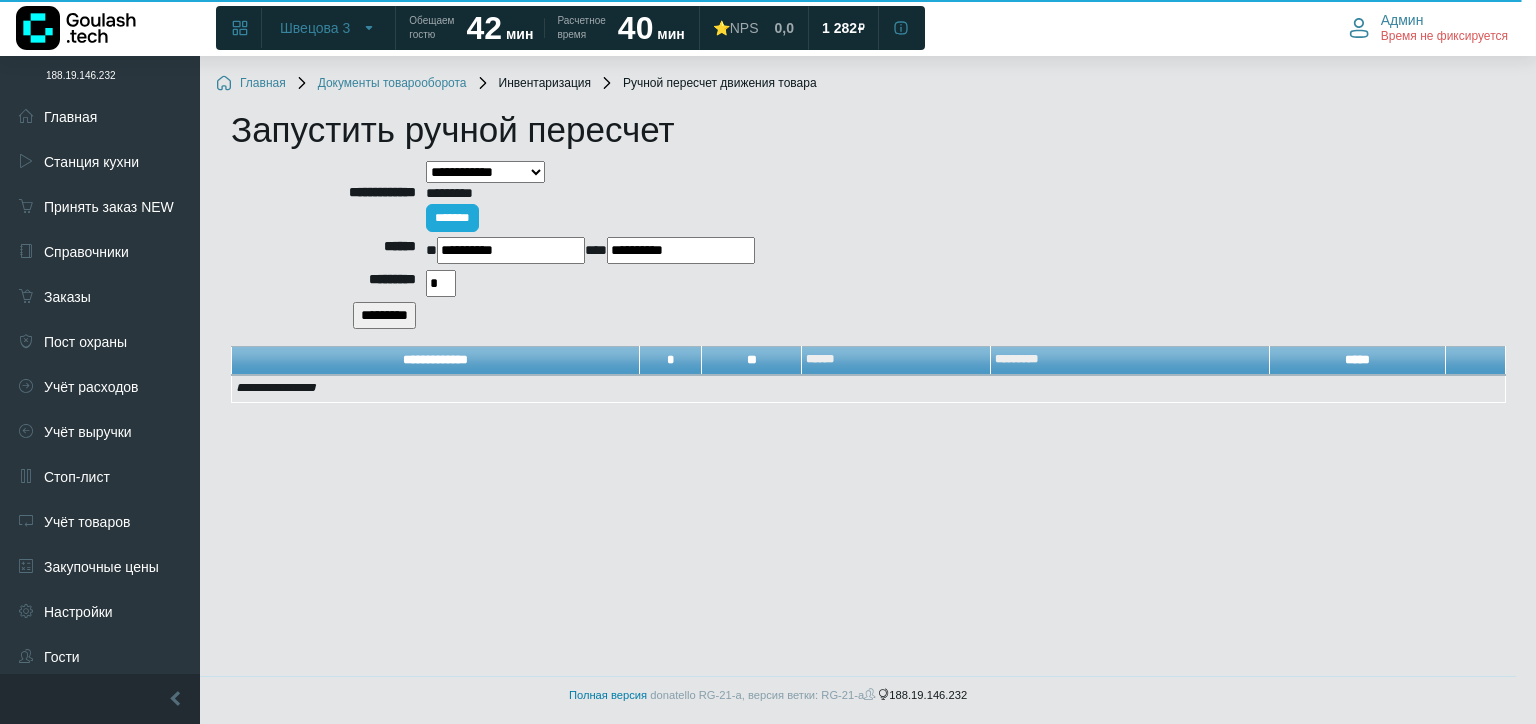drag, startPoint x: 443, startPoint y: 281, endPoint x: 336, endPoint y: 296, distance: 108.04629 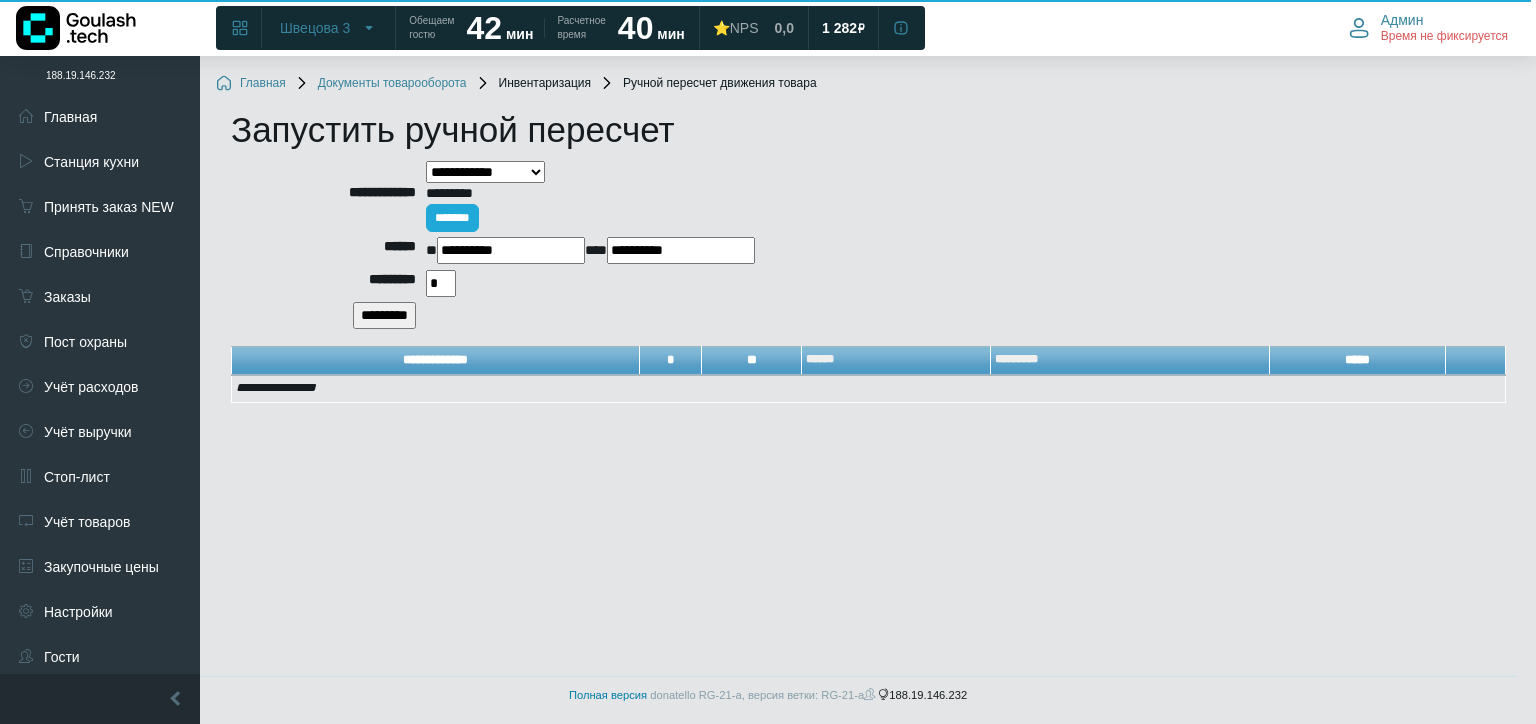 type on "*" 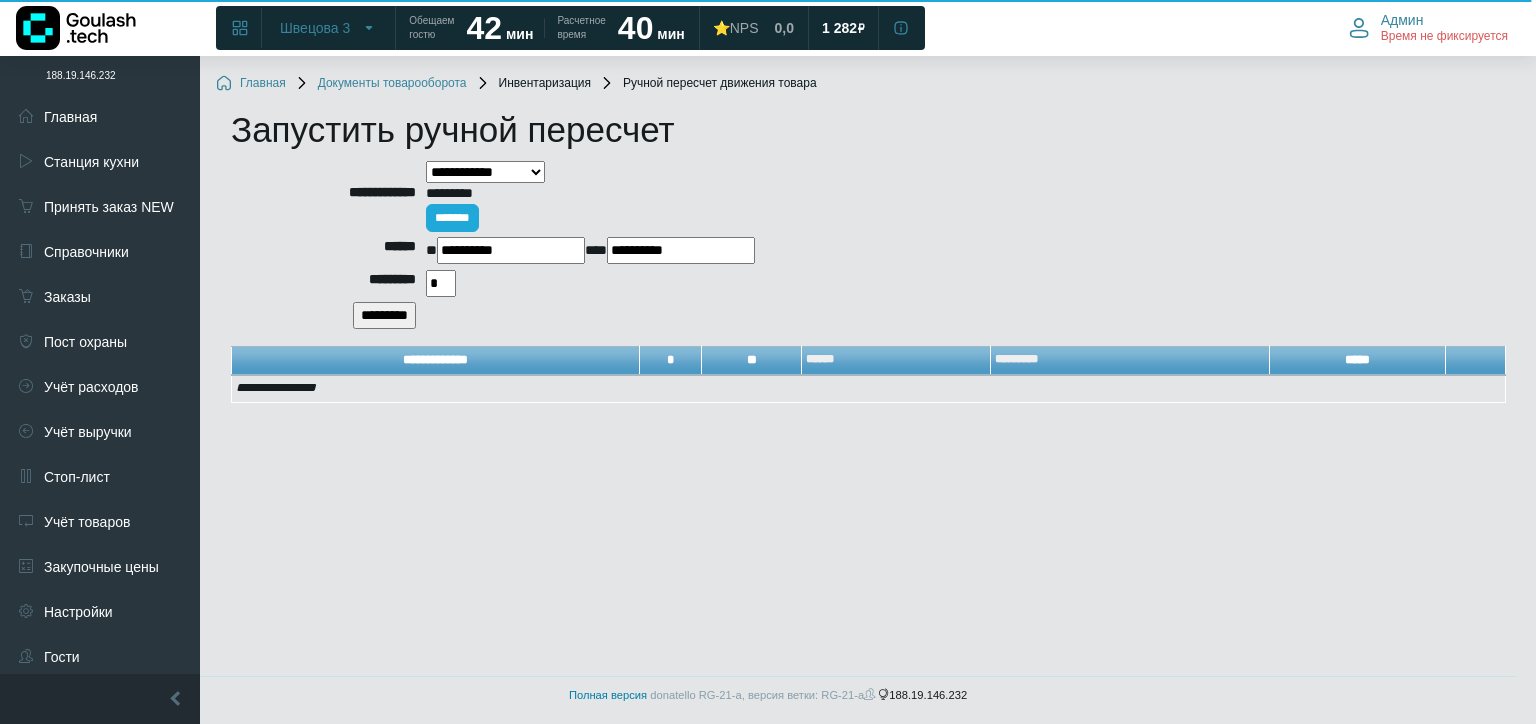 click on "*********" at bounding box center [384, 315] 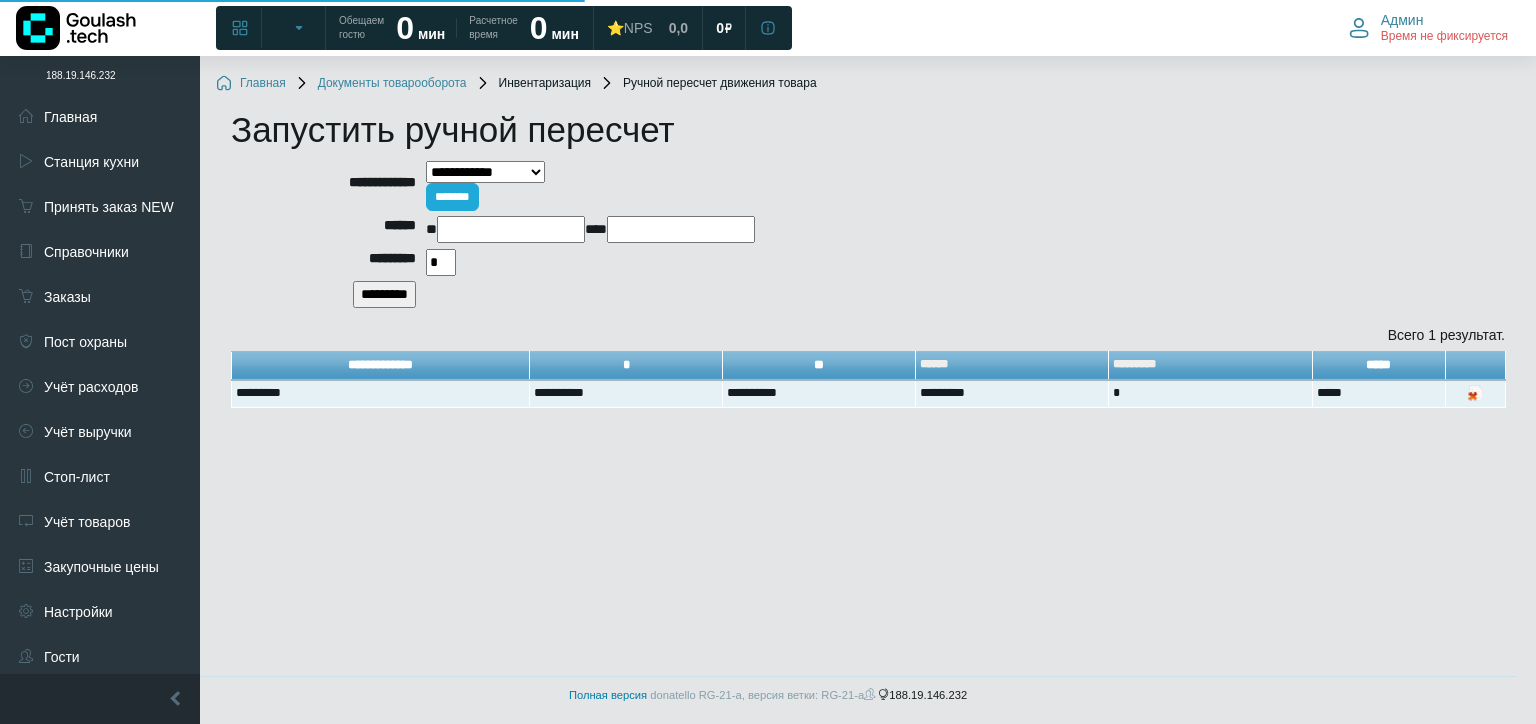 scroll, scrollTop: 0, scrollLeft: 0, axis: both 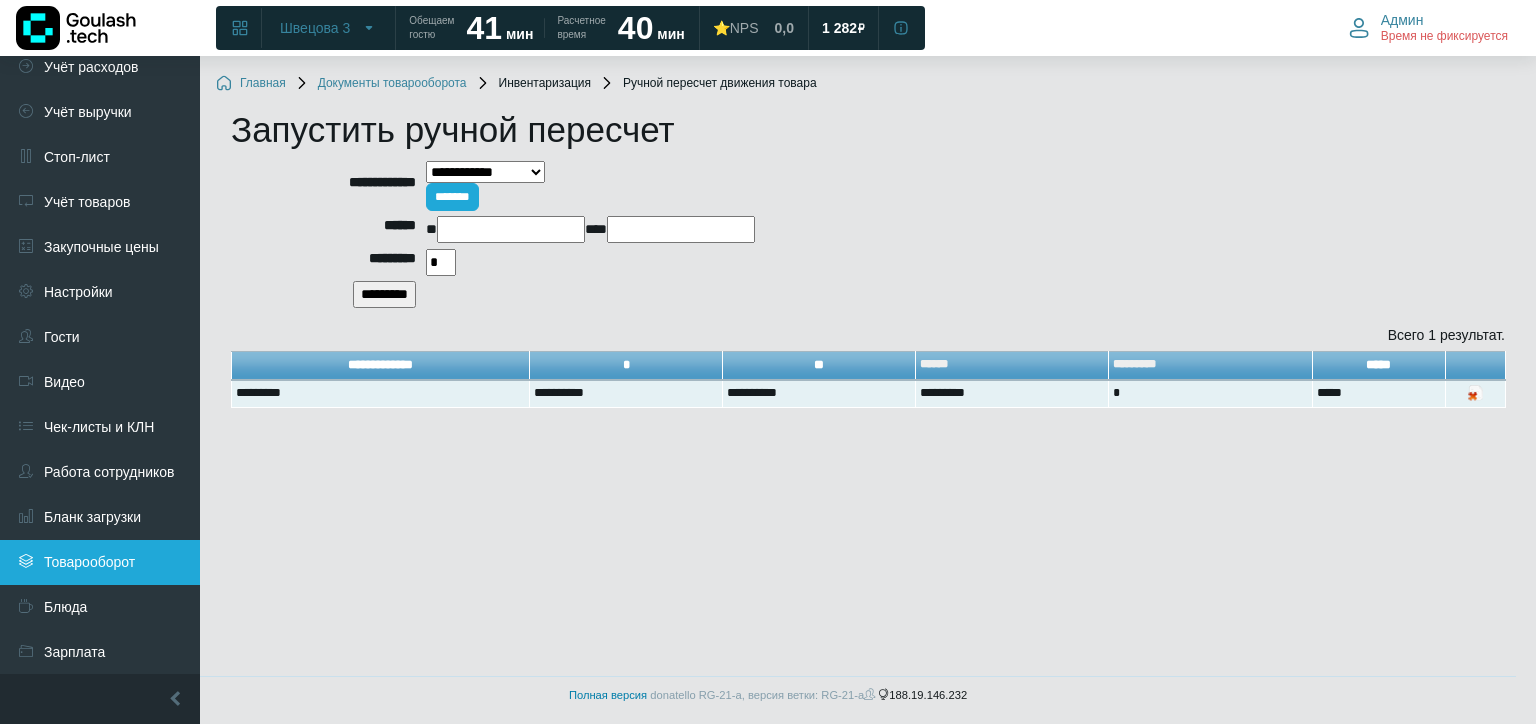 click on "Товарооборот" at bounding box center [100, 562] 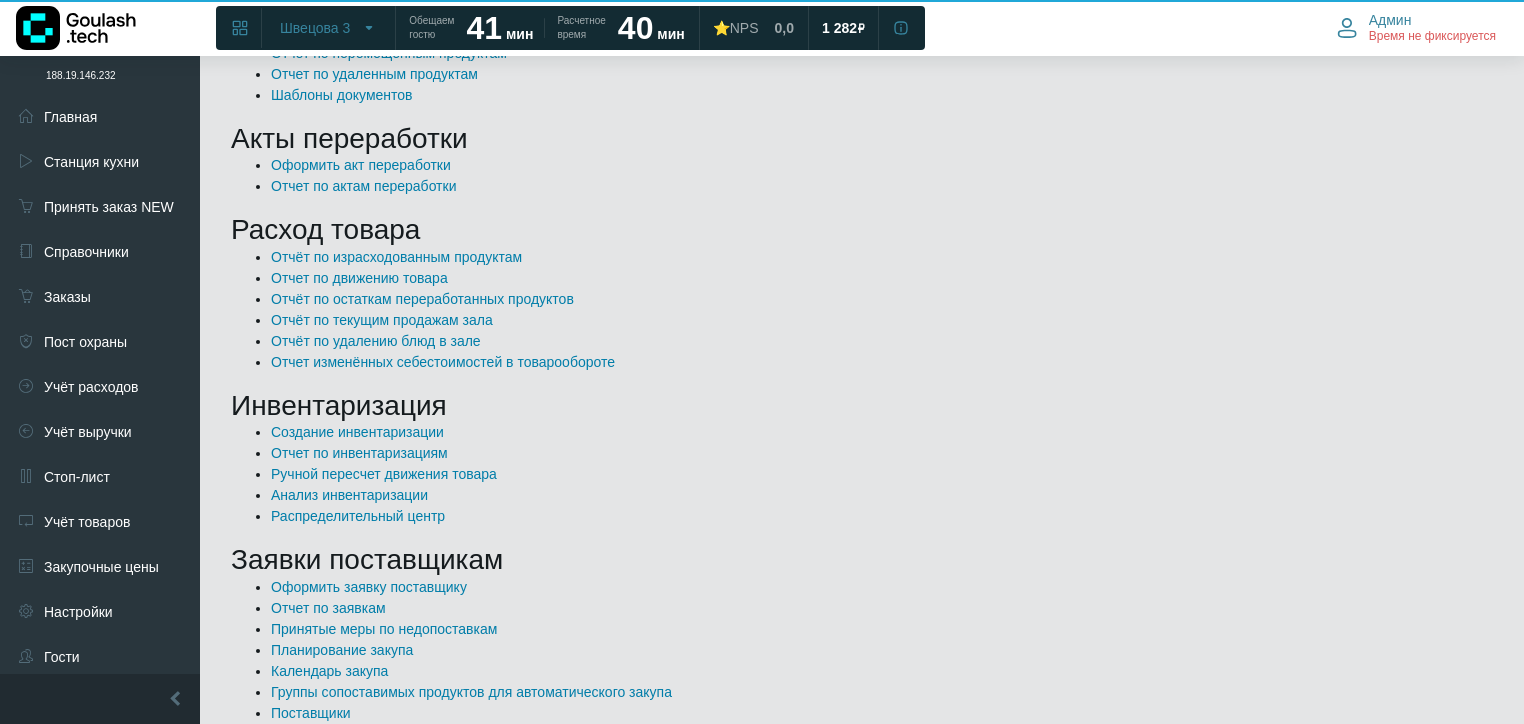 scroll, scrollTop: 960, scrollLeft: 0, axis: vertical 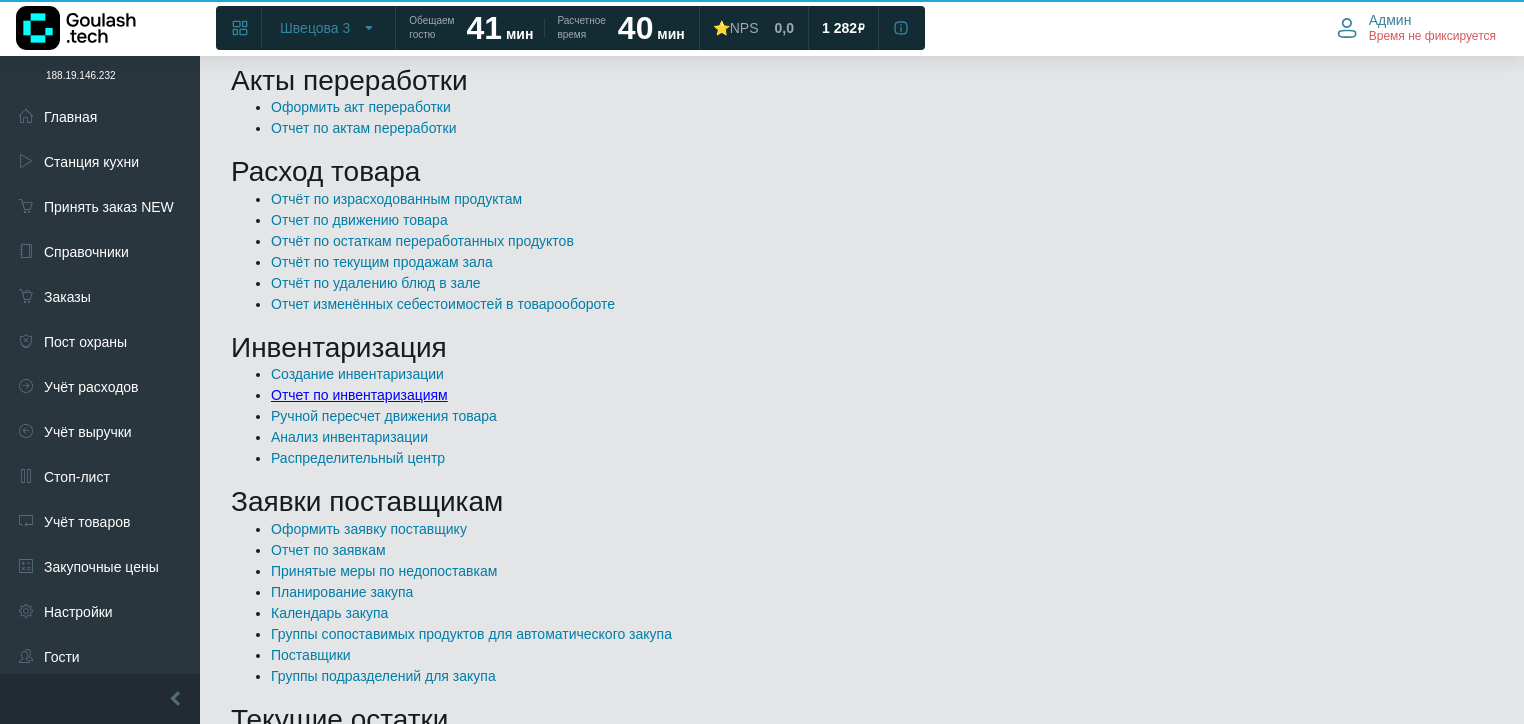 click on "Отчет по инвентаризациям" at bounding box center (359, 395) 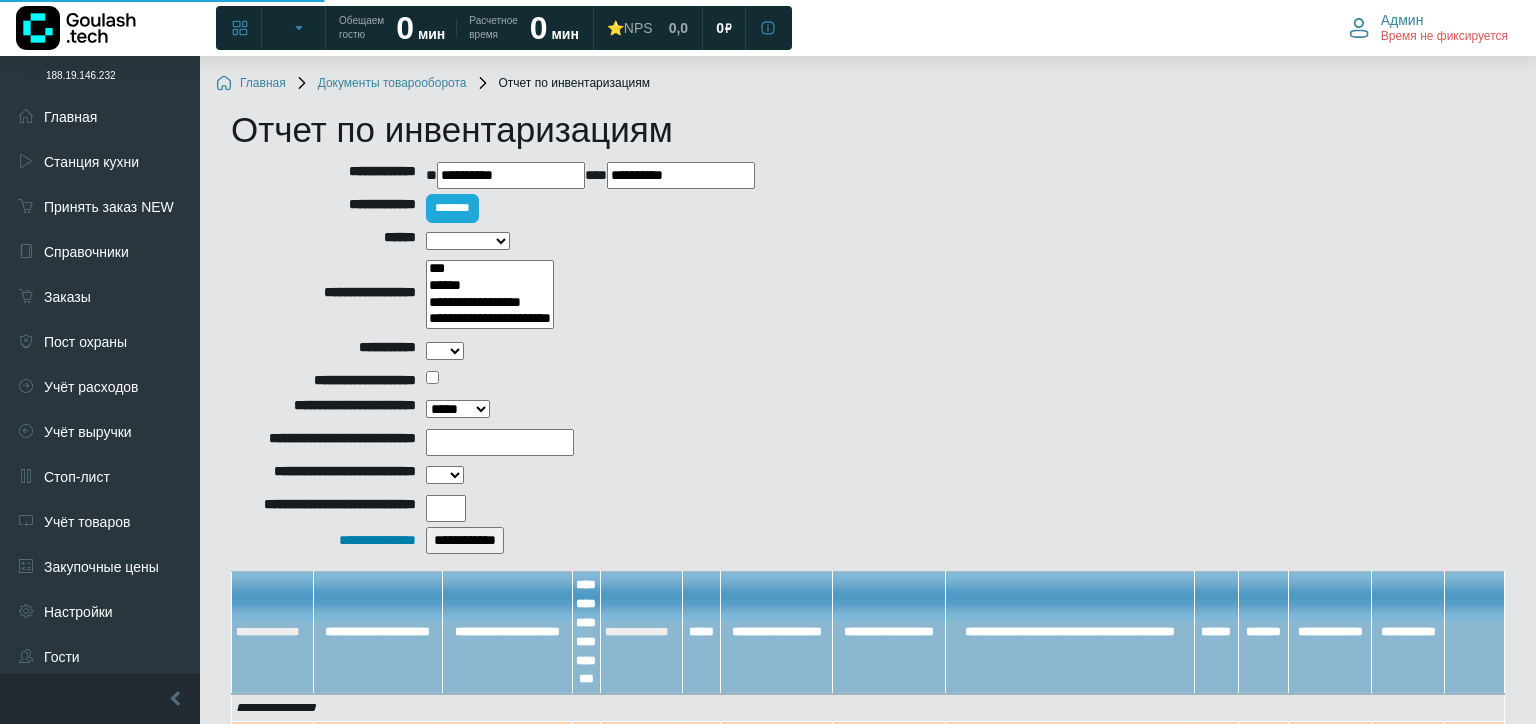select 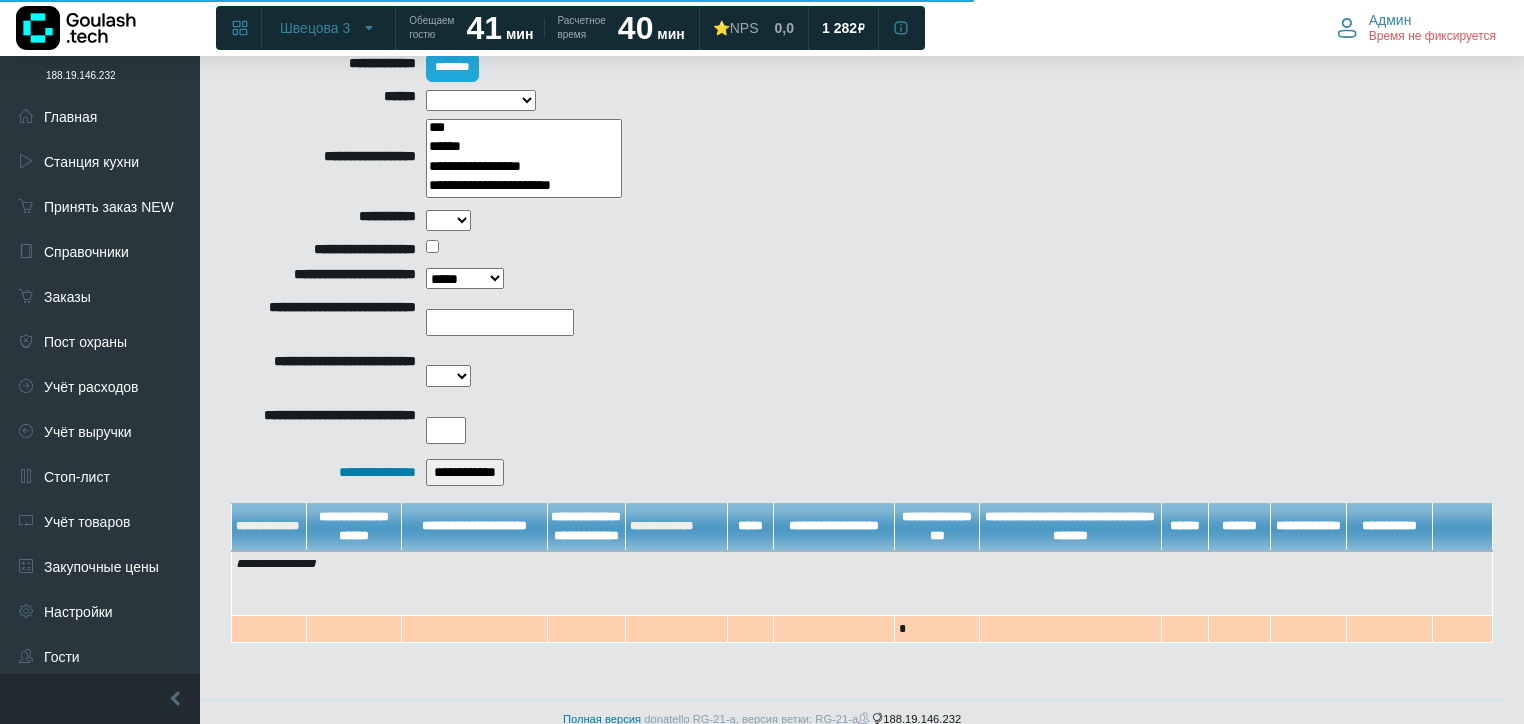 scroll, scrollTop: 161, scrollLeft: 0, axis: vertical 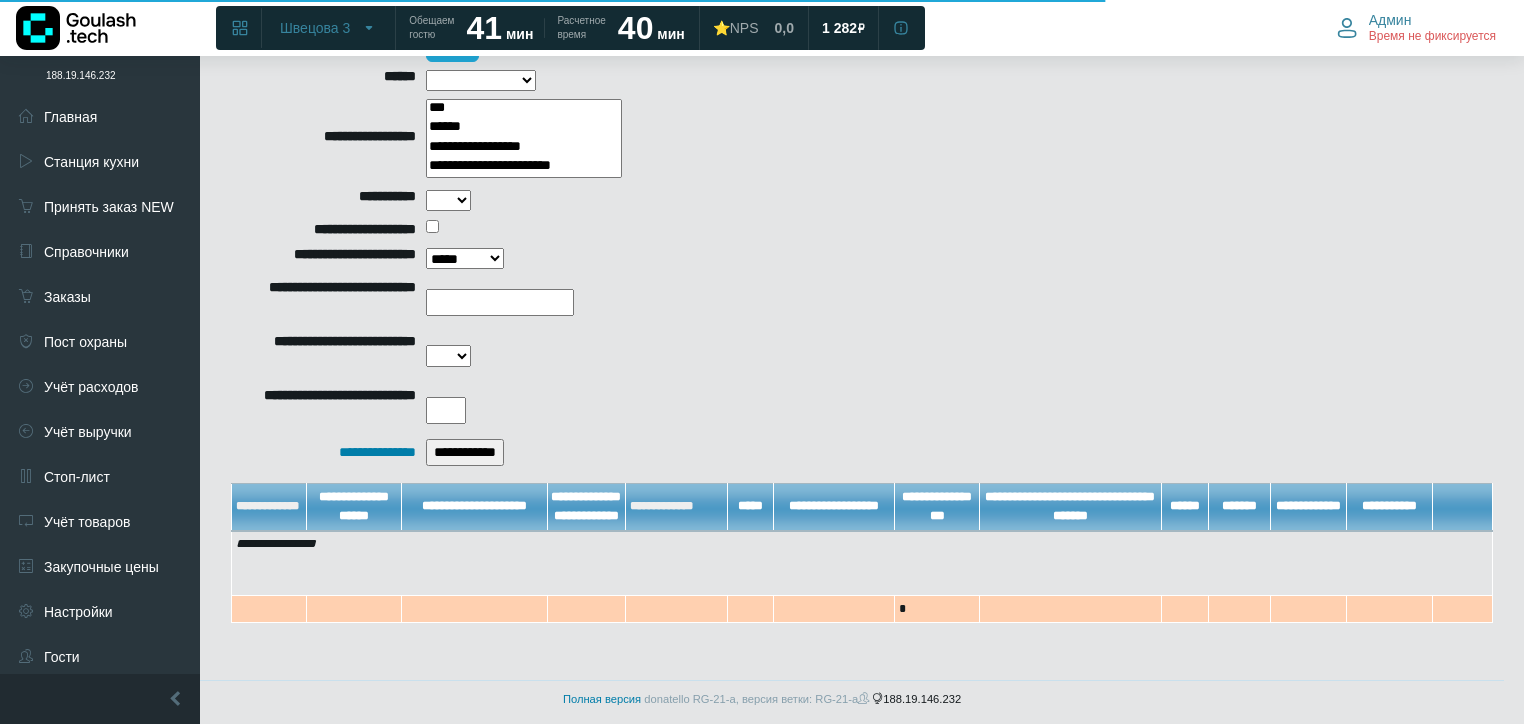 click on "**********" at bounding box center [465, 452] 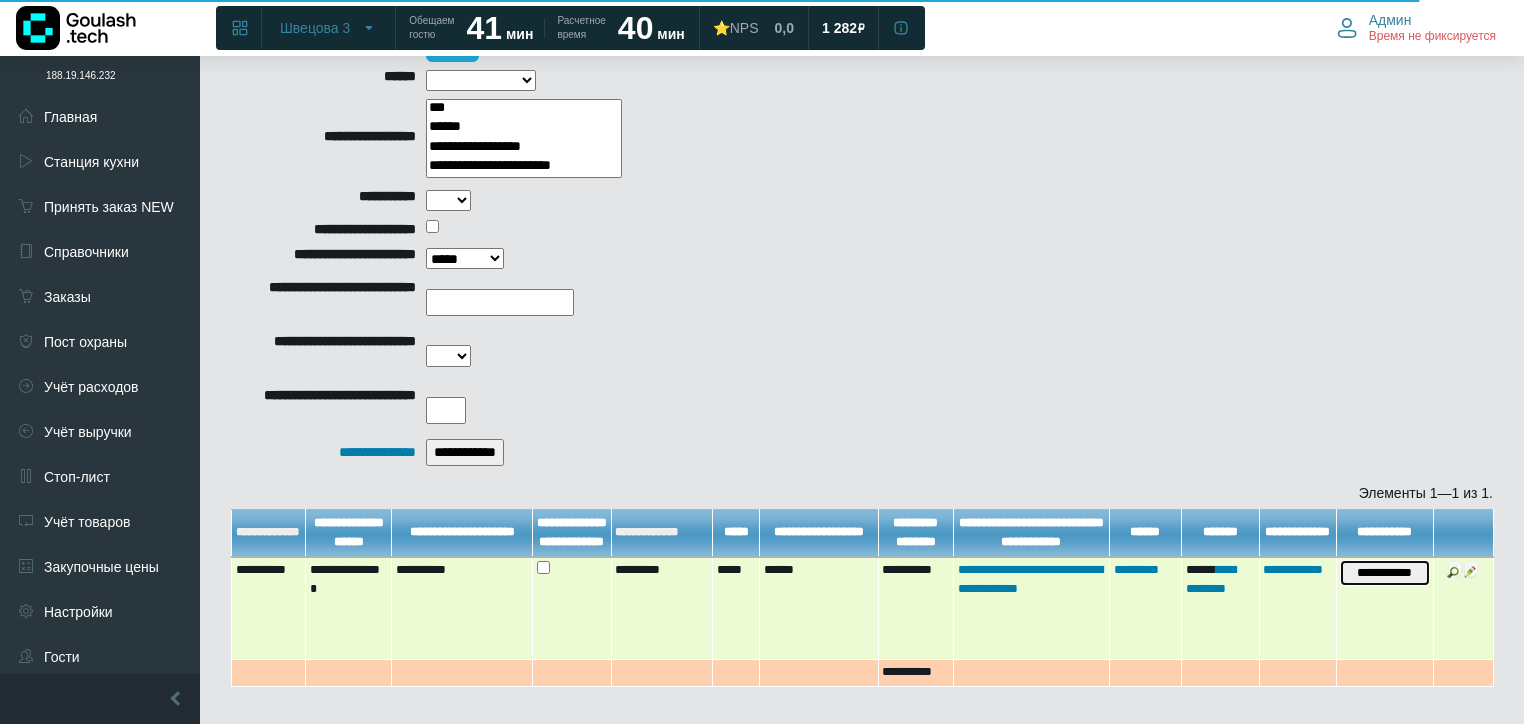 click on "**********" at bounding box center [1385, 573] 